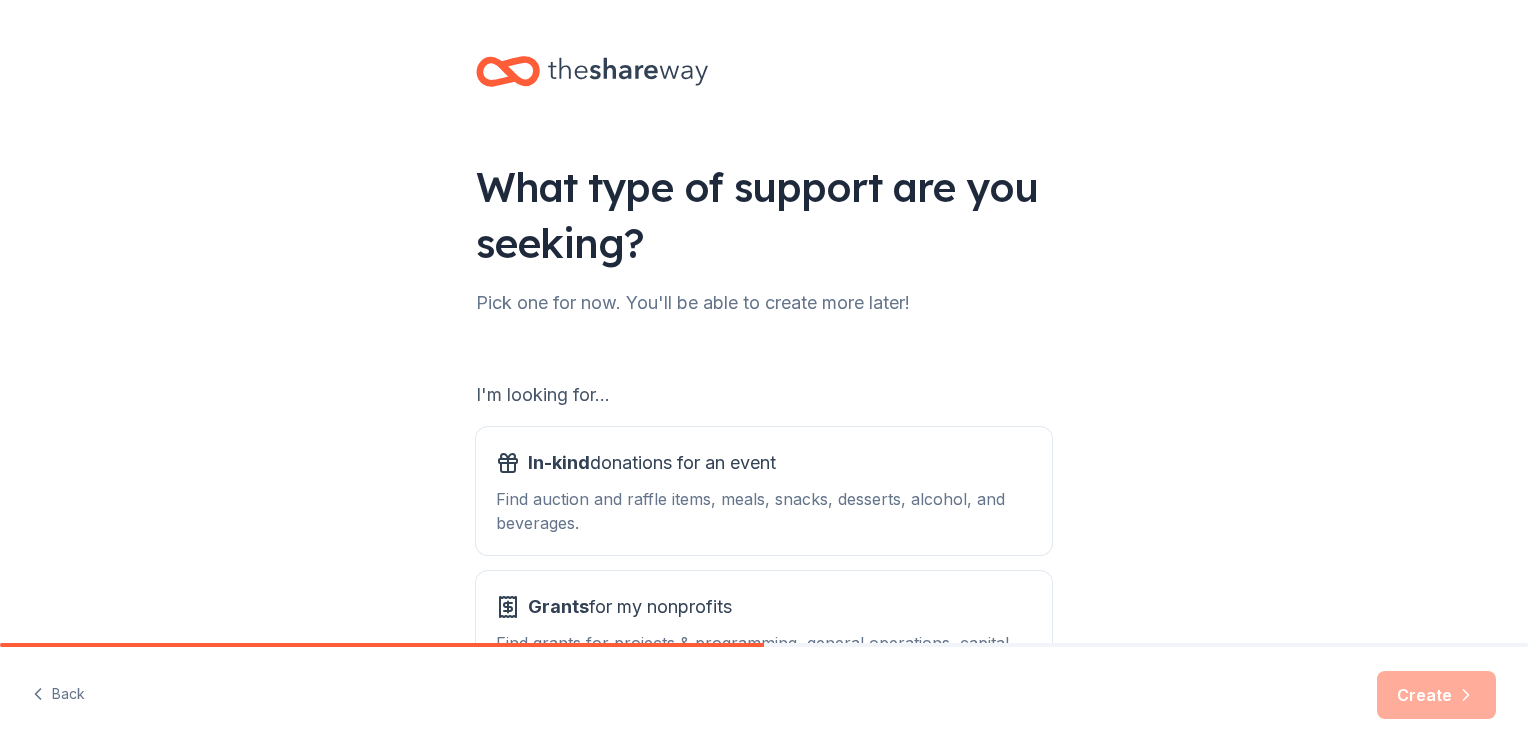 scroll, scrollTop: 0, scrollLeft: 0, axis: both 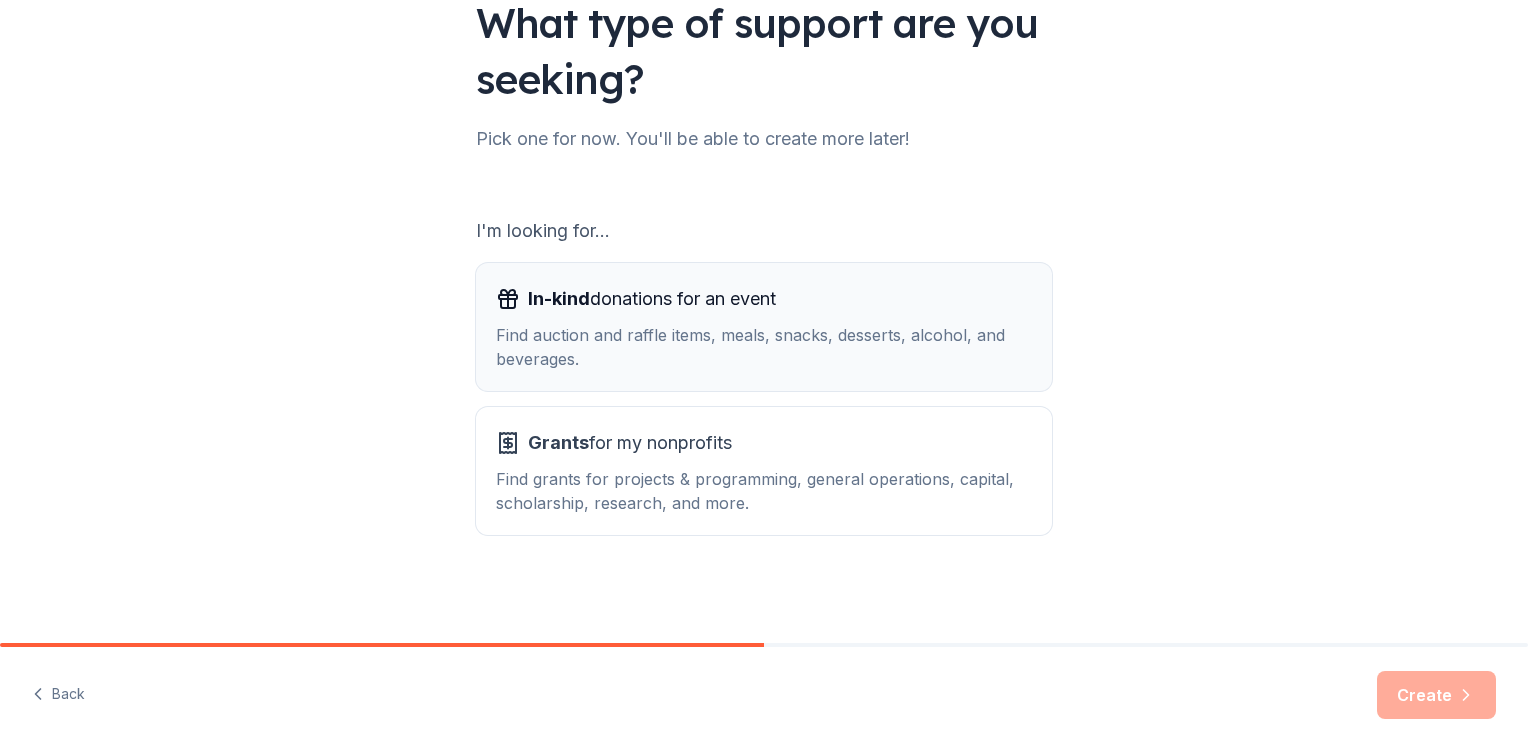 click on "In-kind  donations for an event" at bounding box center (652, 299) 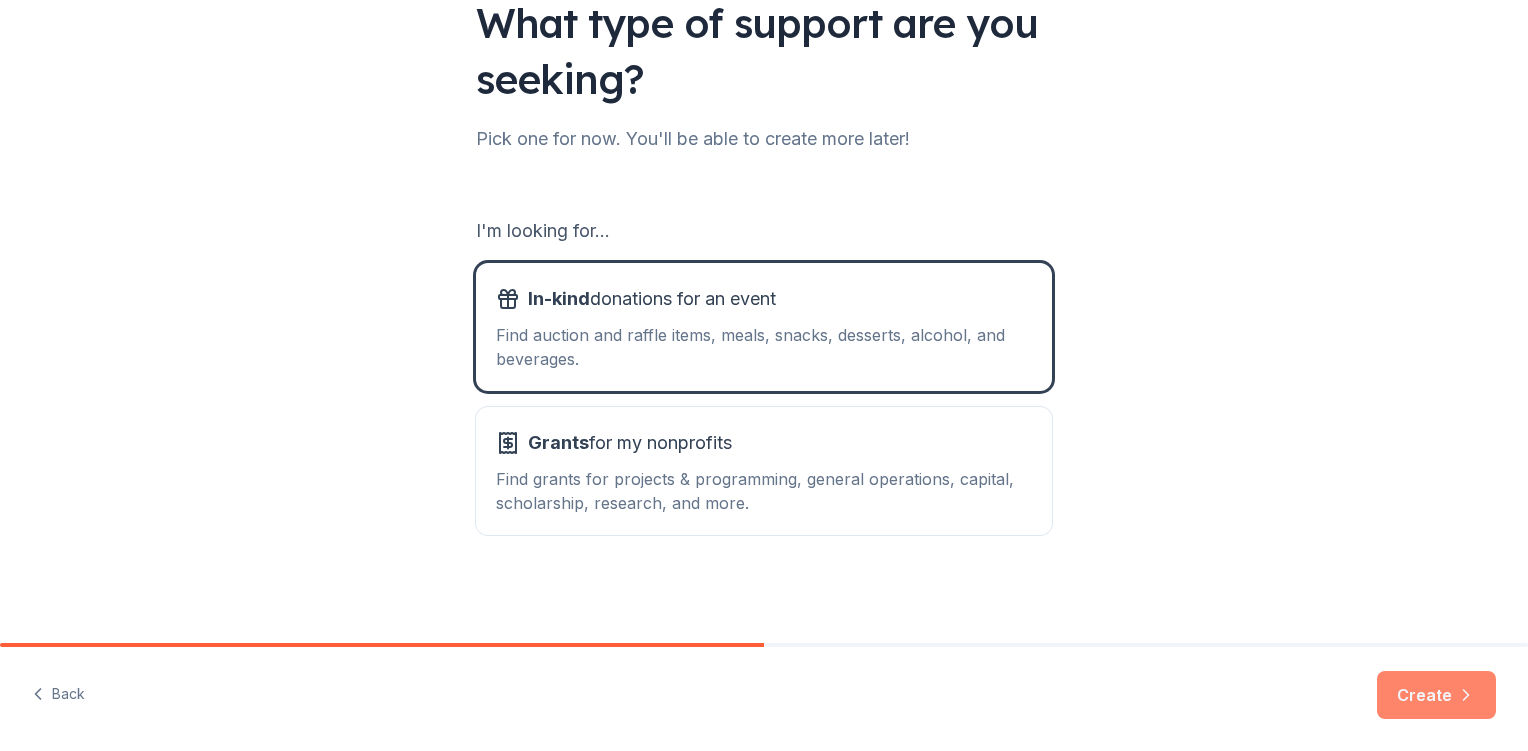 click on "Create" at bounding box center [1436, 695] 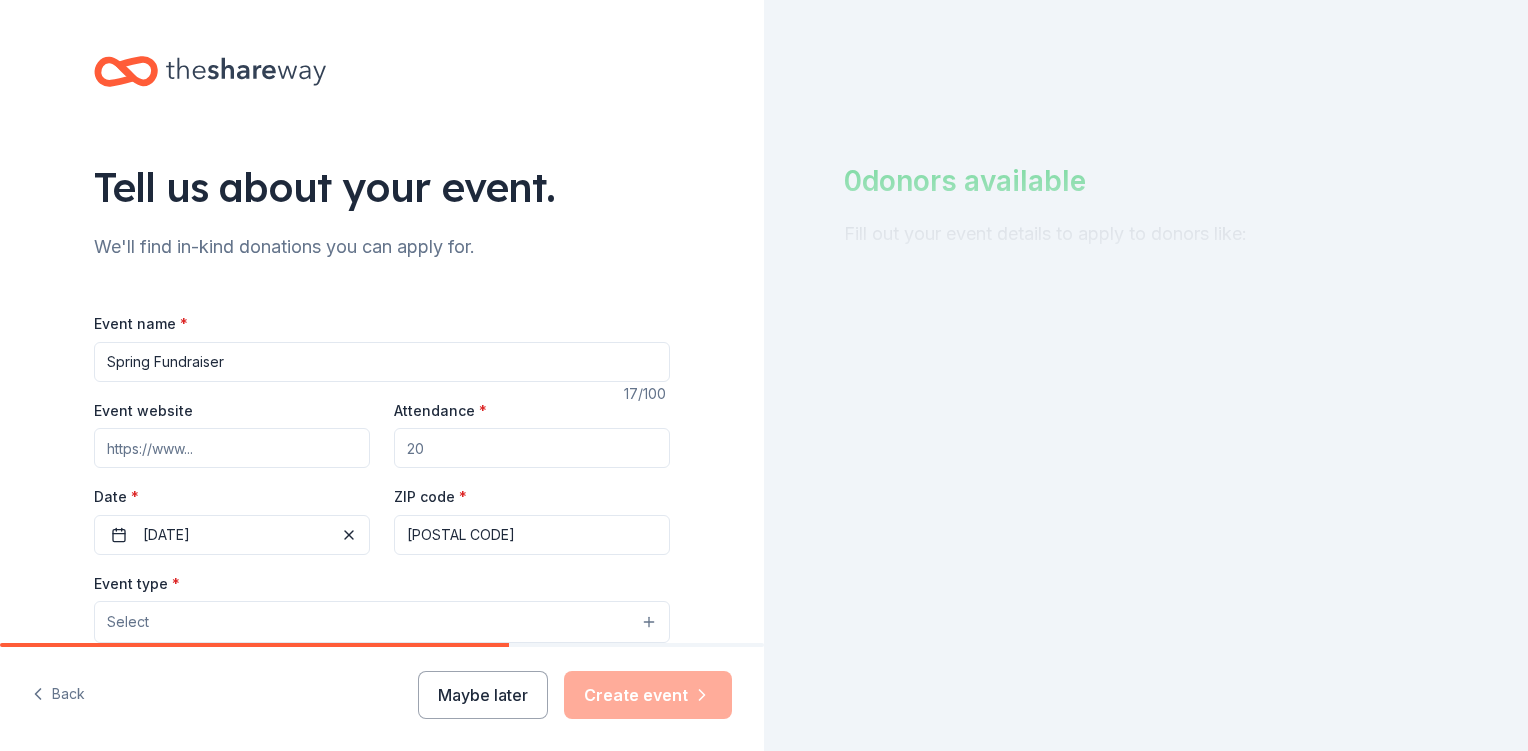 click on "Spring Fundraiser" at bounding box center [382, 362] 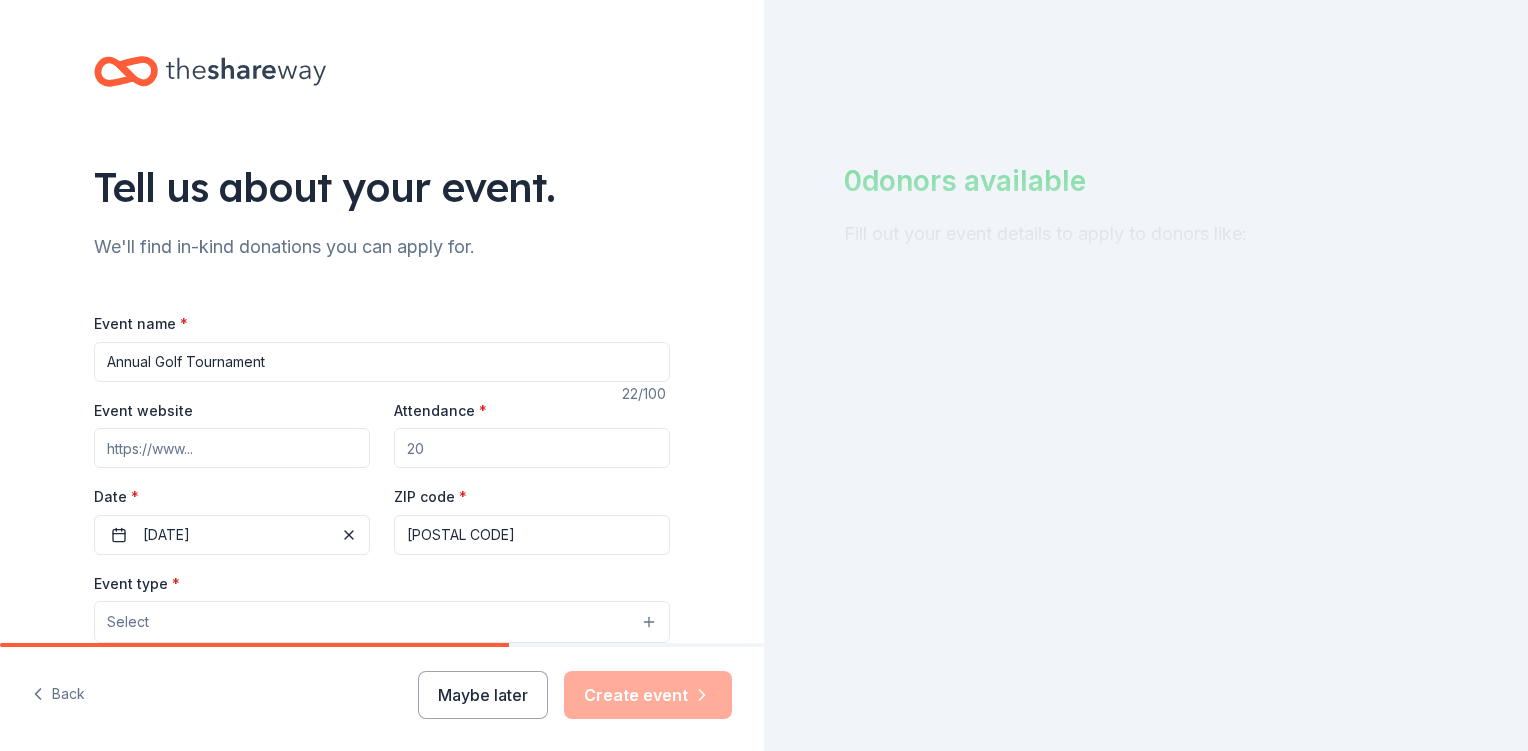type on "Annual Golf Tournament" 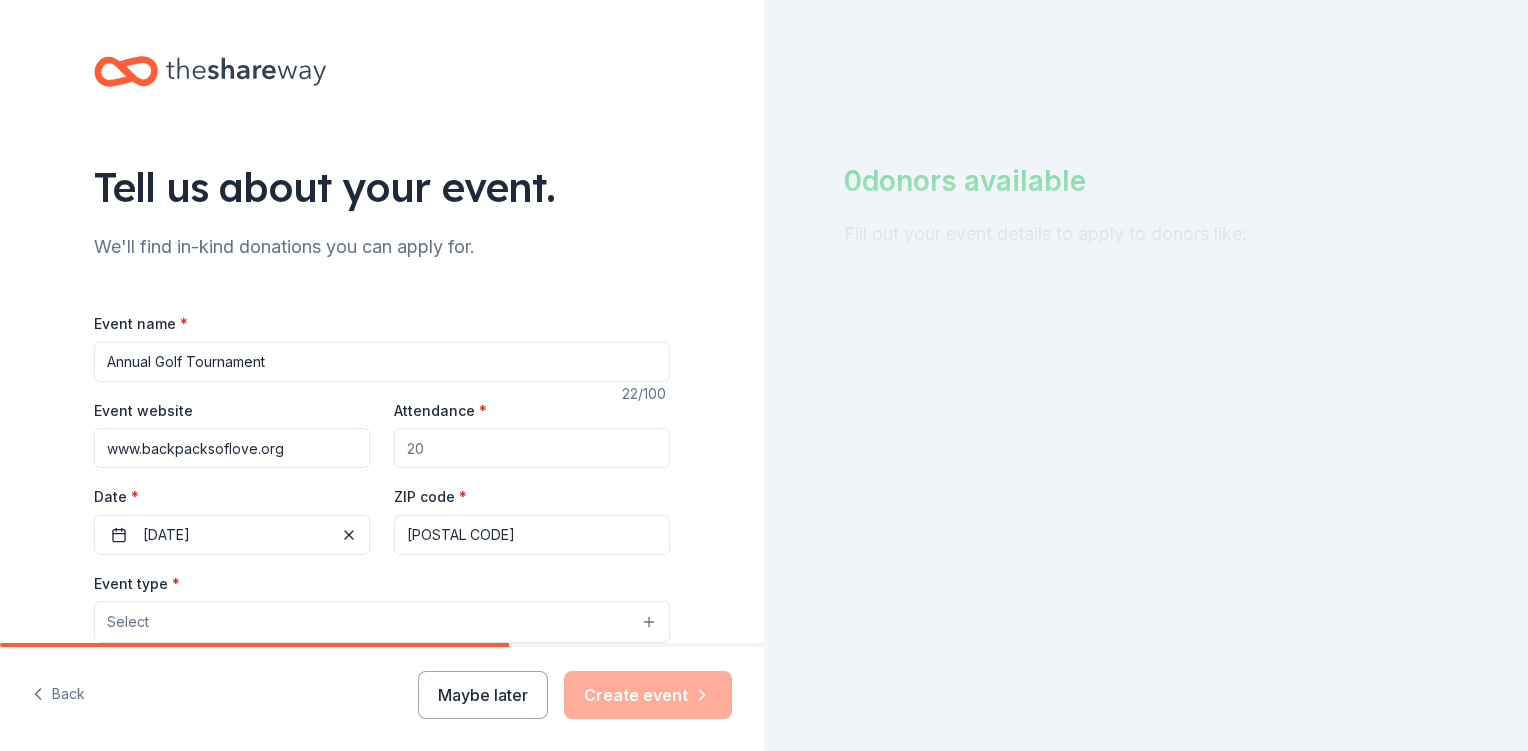 type on "www.backpacksoflove.org" 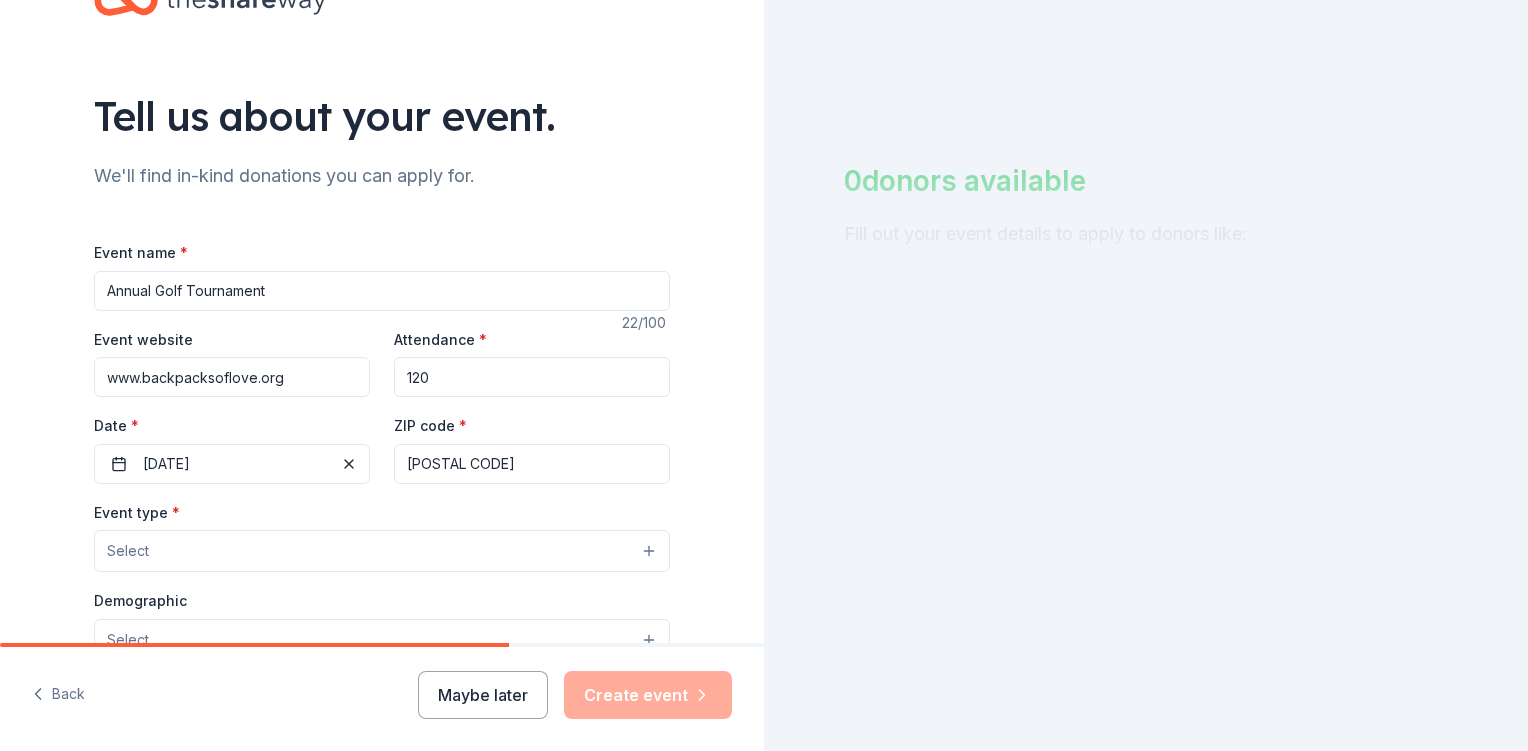 scroll, scrollTop: 100, scrollLeft: 0, axis: vertical 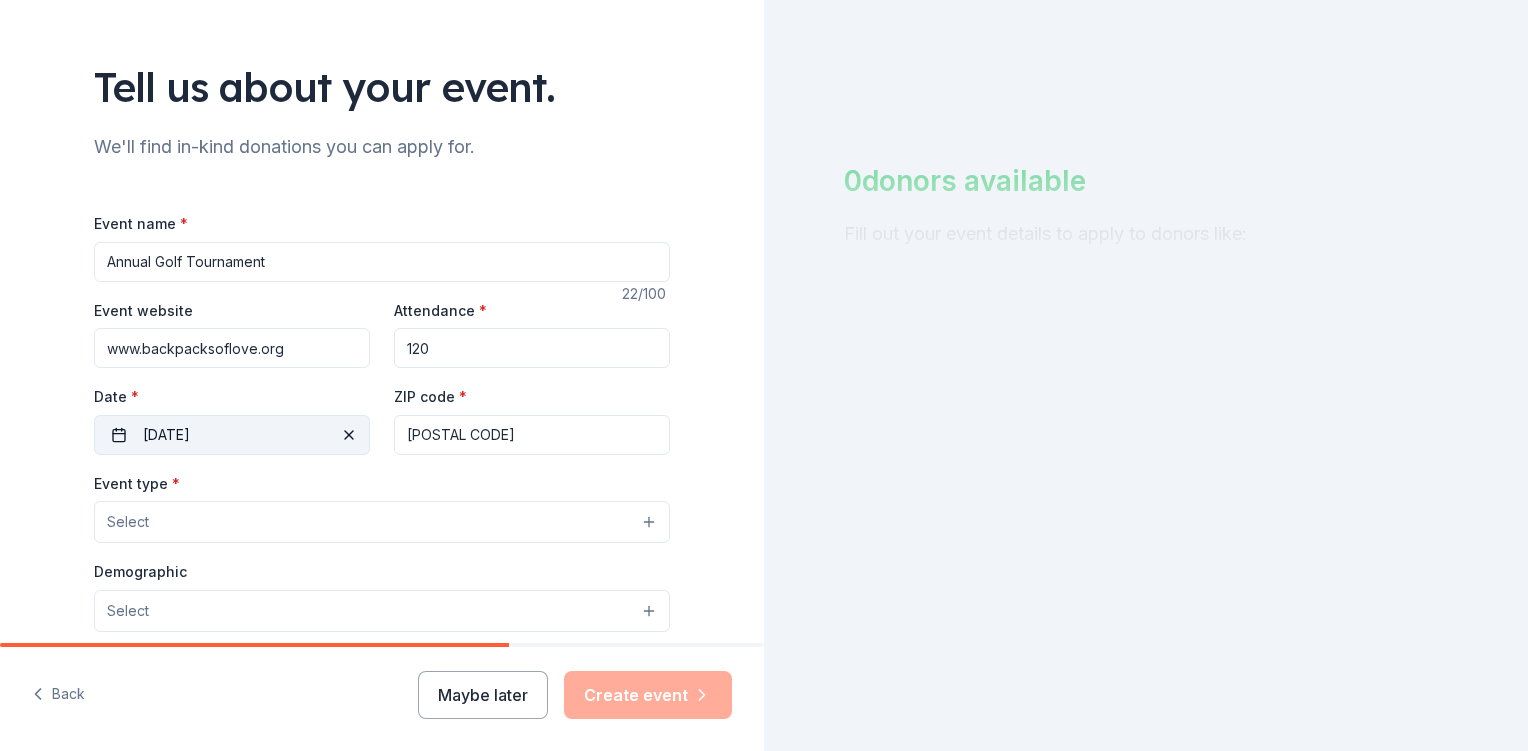 type on "120" 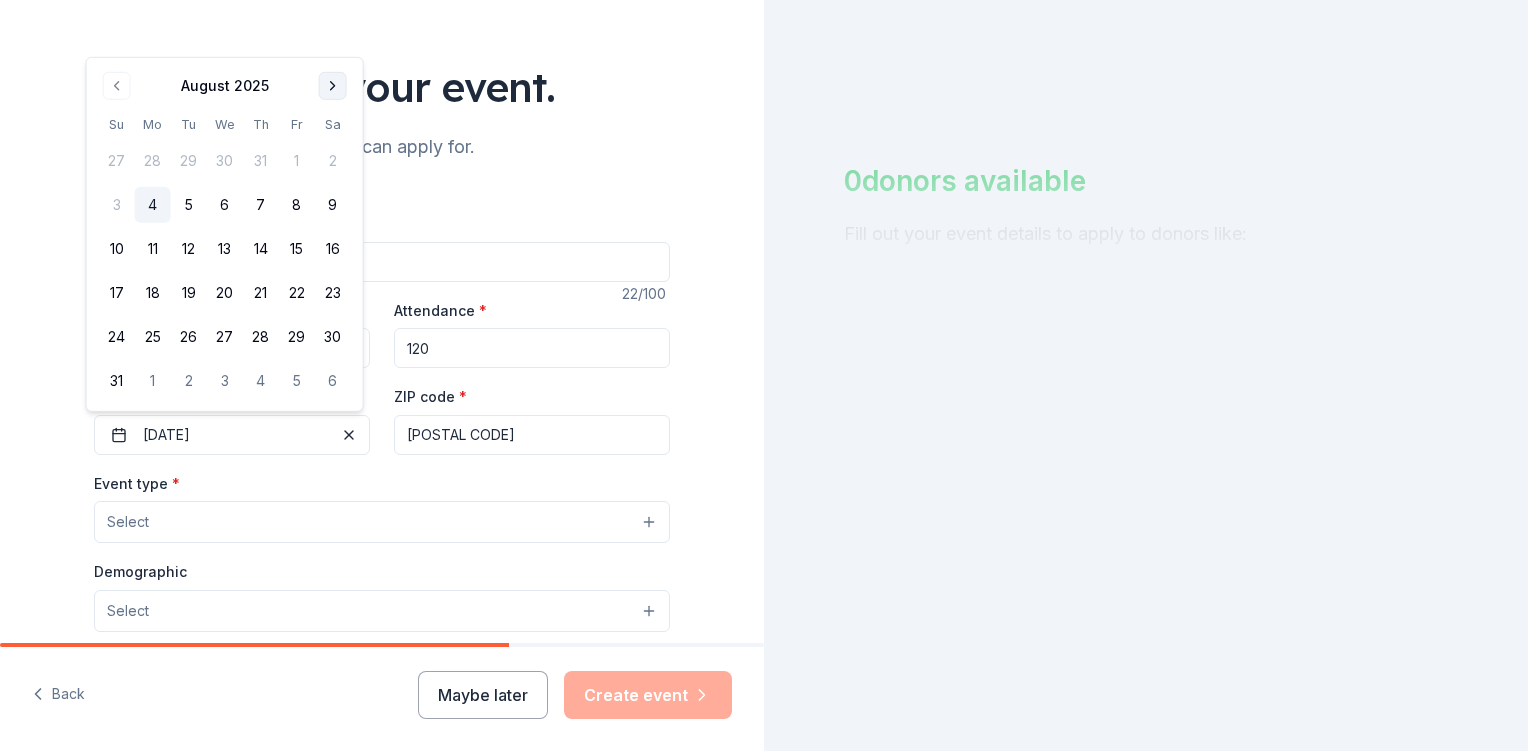 click at bounding box center (333, 86) 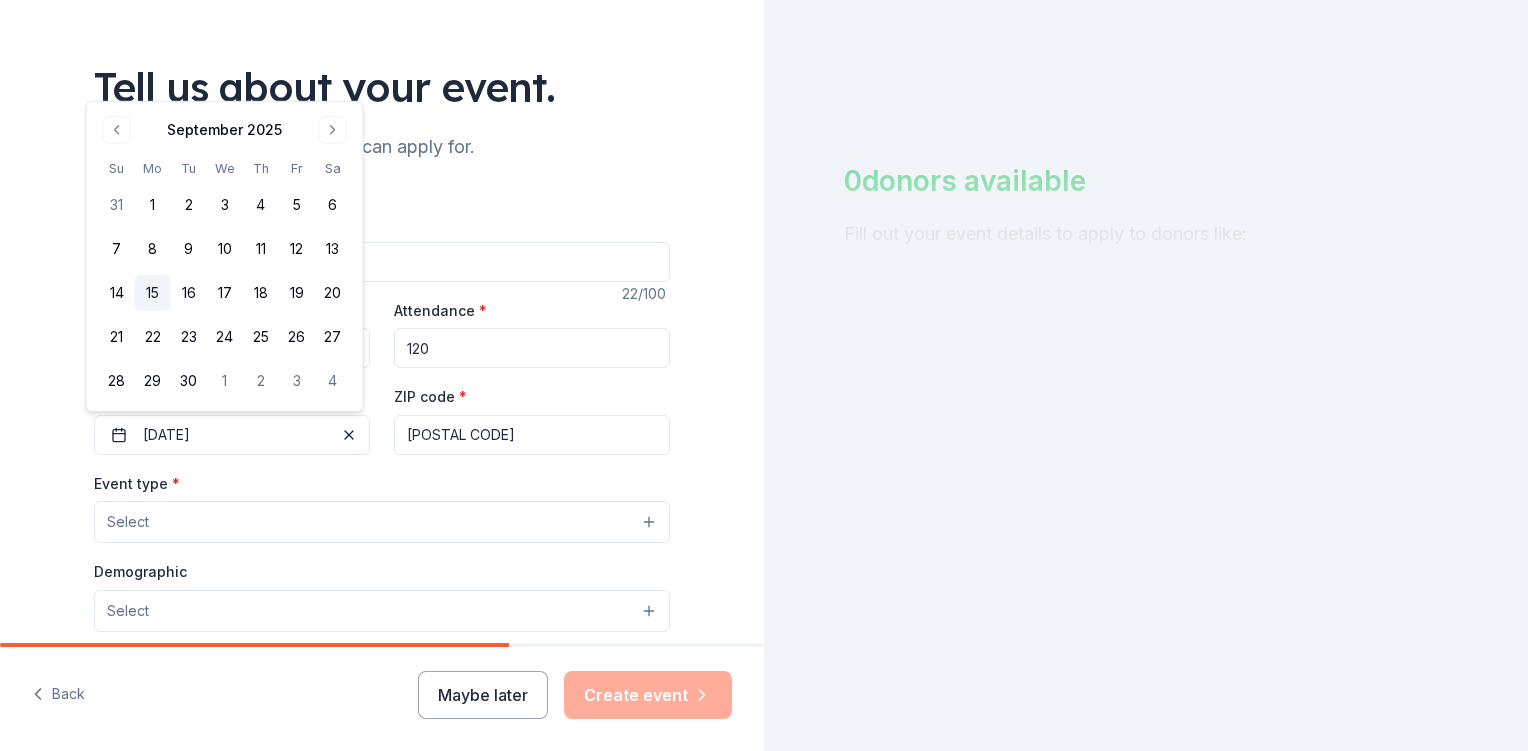 click on "15" at bounding box center [153, 293] 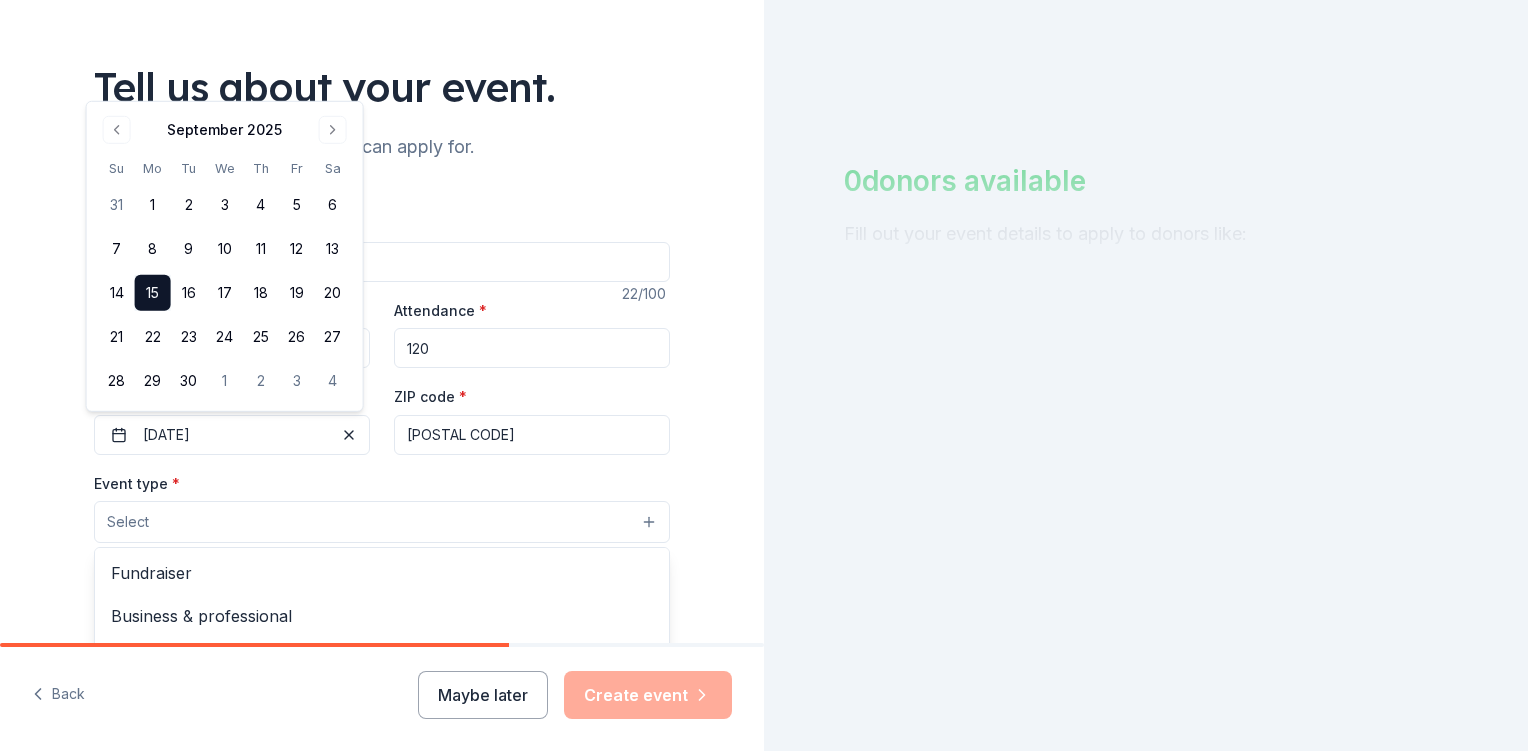 click on "Select" at bounding box center [382, 522] 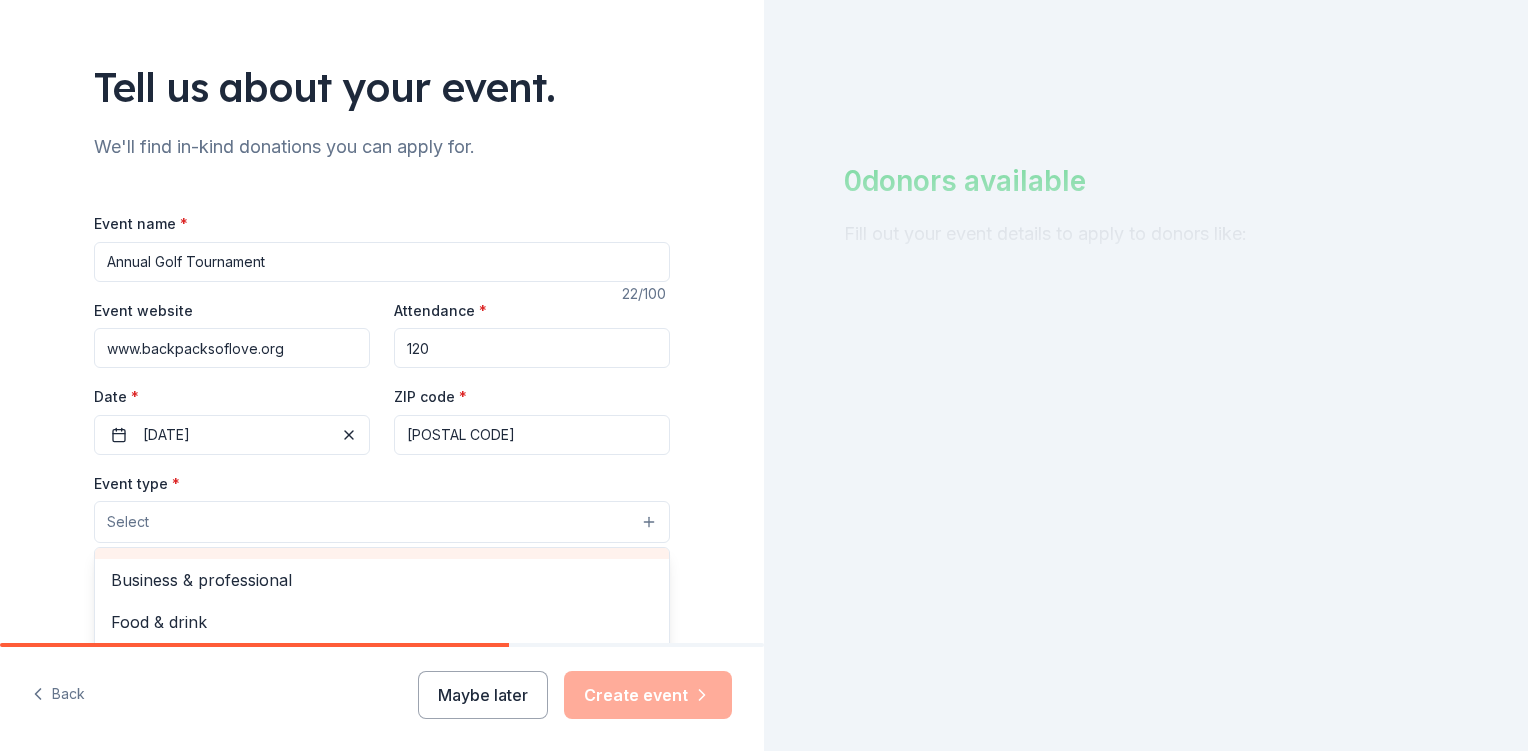 scroll, scrollTop: 66, scrollLeft: 0, axis: vertical 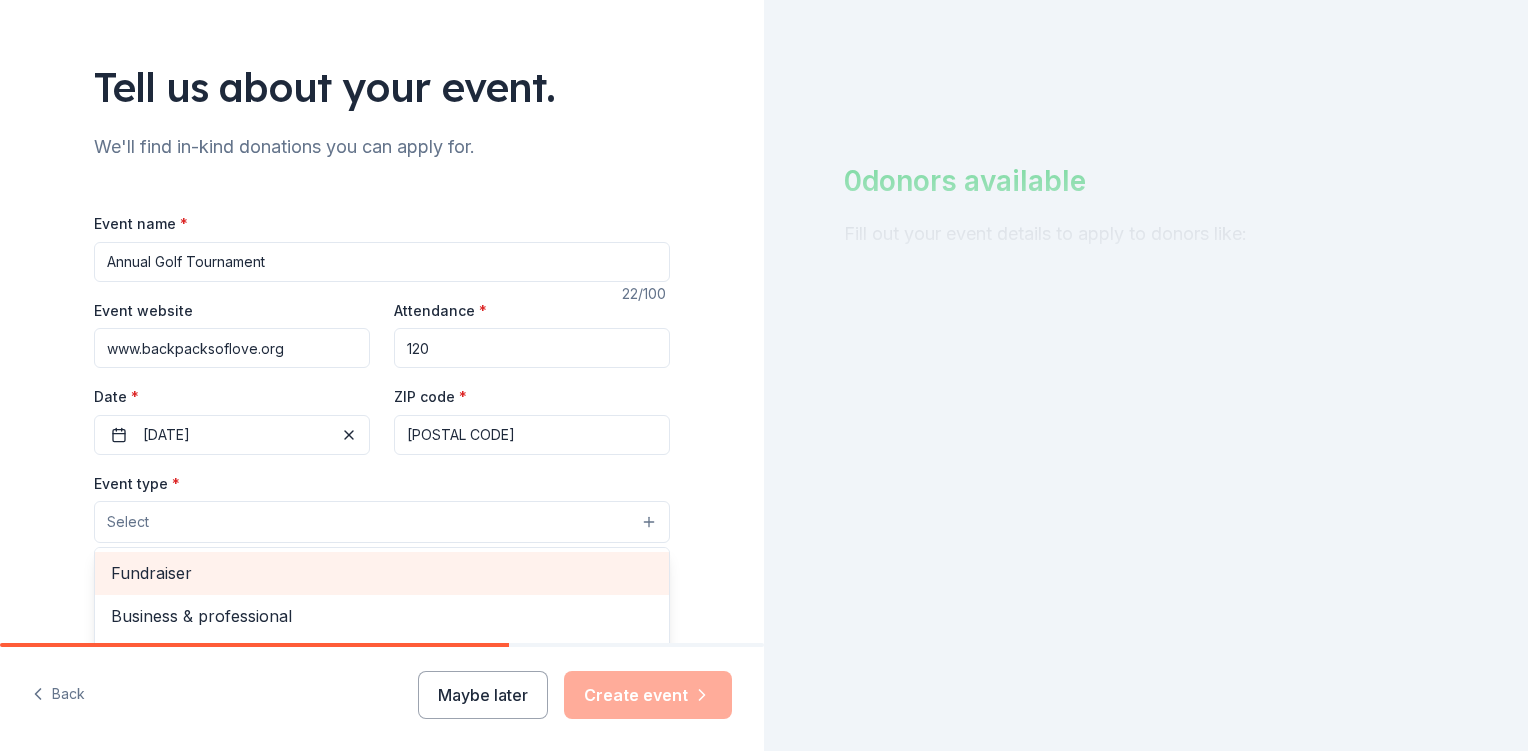 click on "Fundraiser" at bounding box center (382, 573) 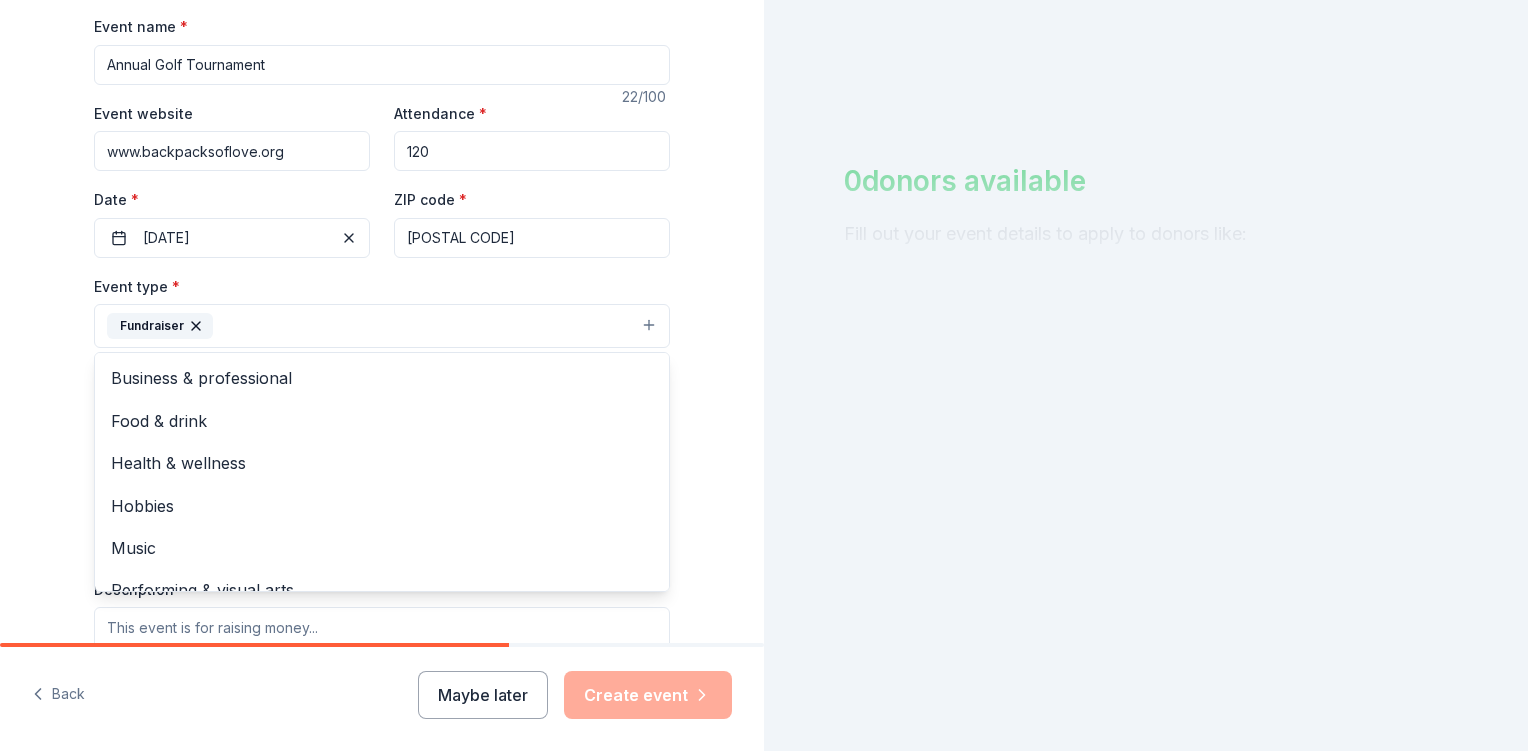 scroll, scrollTop: 300, scrollLeft: 0, axis: vertical 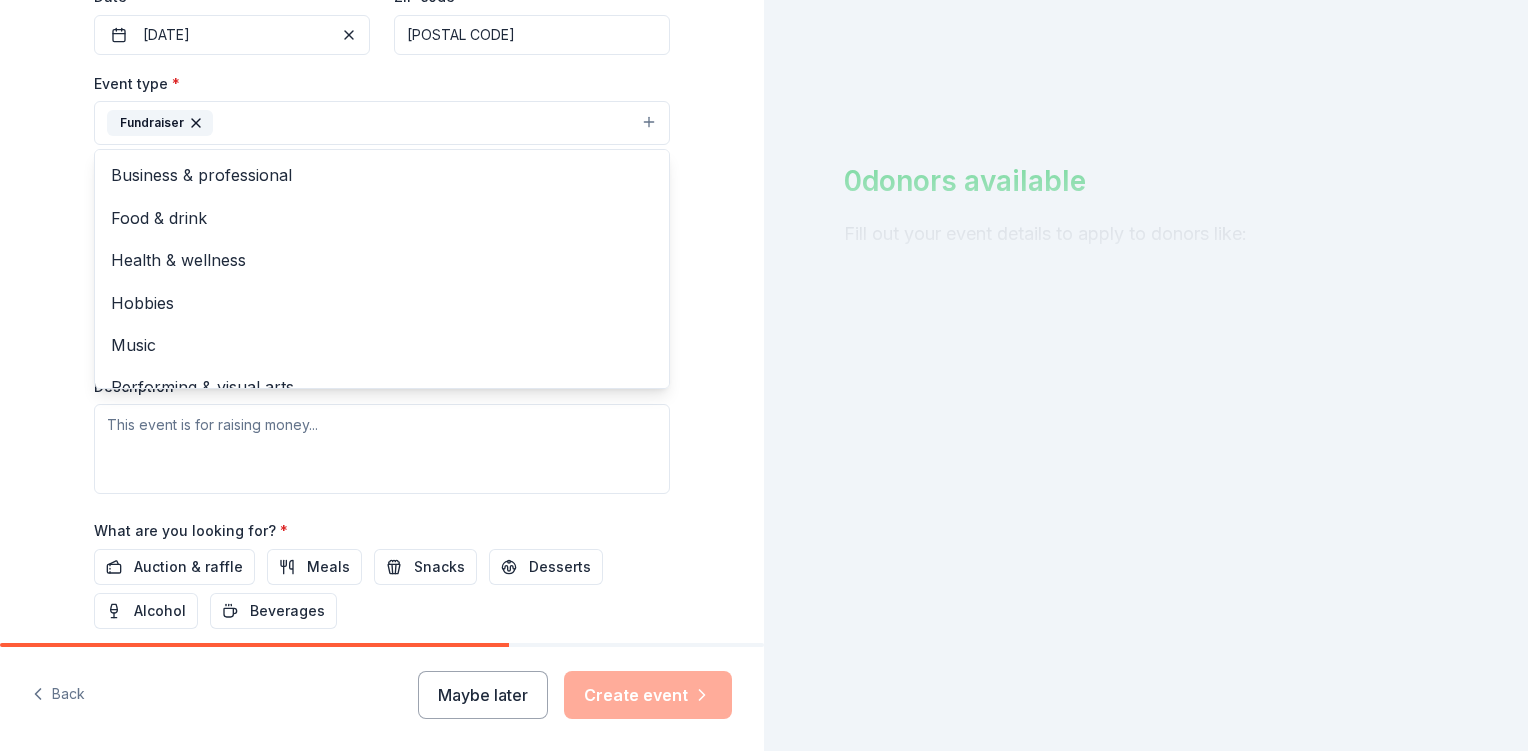 click on "Tell us about your event. We'll find in-kind donations you can apply for. Event name * Annual Golf Tournament 22 /100 Event website www.example.org Attendance * 120 Date * 09/15/2025 ZIP code * [POSTAL_CODE] Event type * Fundraiser Business & professional Food & drink Health & wellness Hobbies Music Performing & visual arts Demographic Select We use this information to help brands find events with their target demographic to sponsor their products. Mailing address Apt/unit Description What are you looking for? * Auction & raffle Meals Snacks Desserts Alcohol Beverages Send me reminders Email me reminders of donor application deadlines Recurring event" at bounding box center (382, 166) 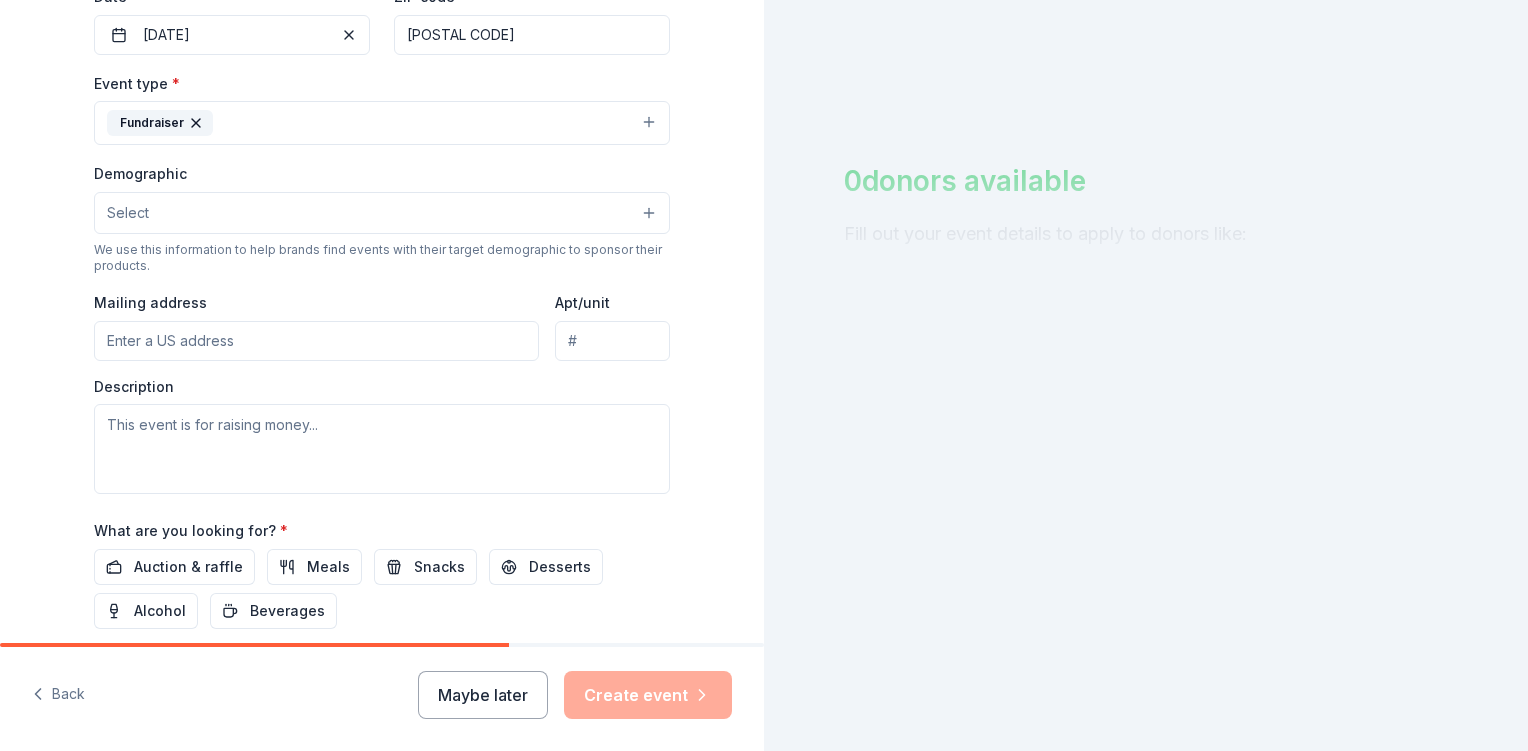 scroll, scrollTop: 400, scrollLeft: 0, axis: vertical 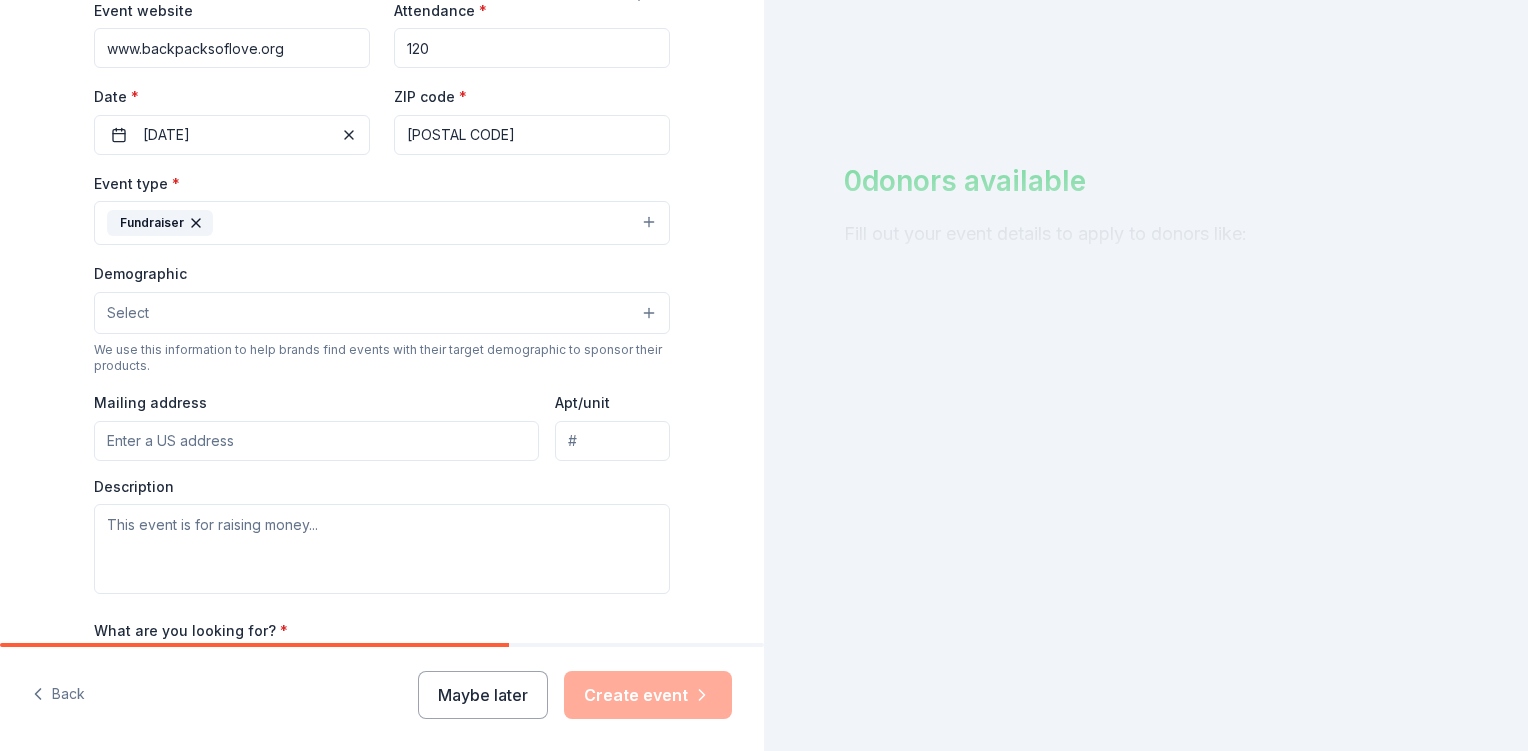click on "Select" at bounding box center [382, 313] 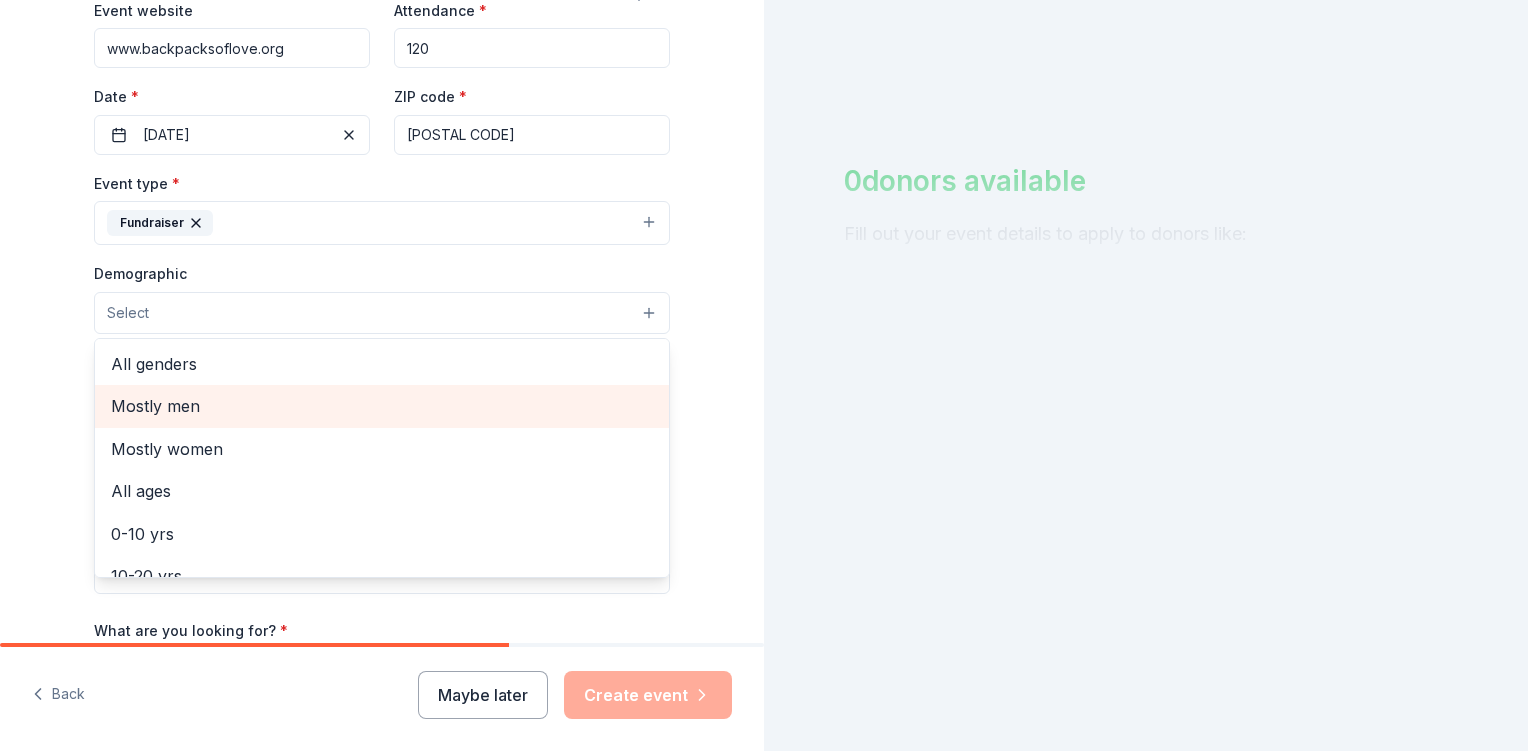 click on "Mostly men" at bounding box center (382, 406) 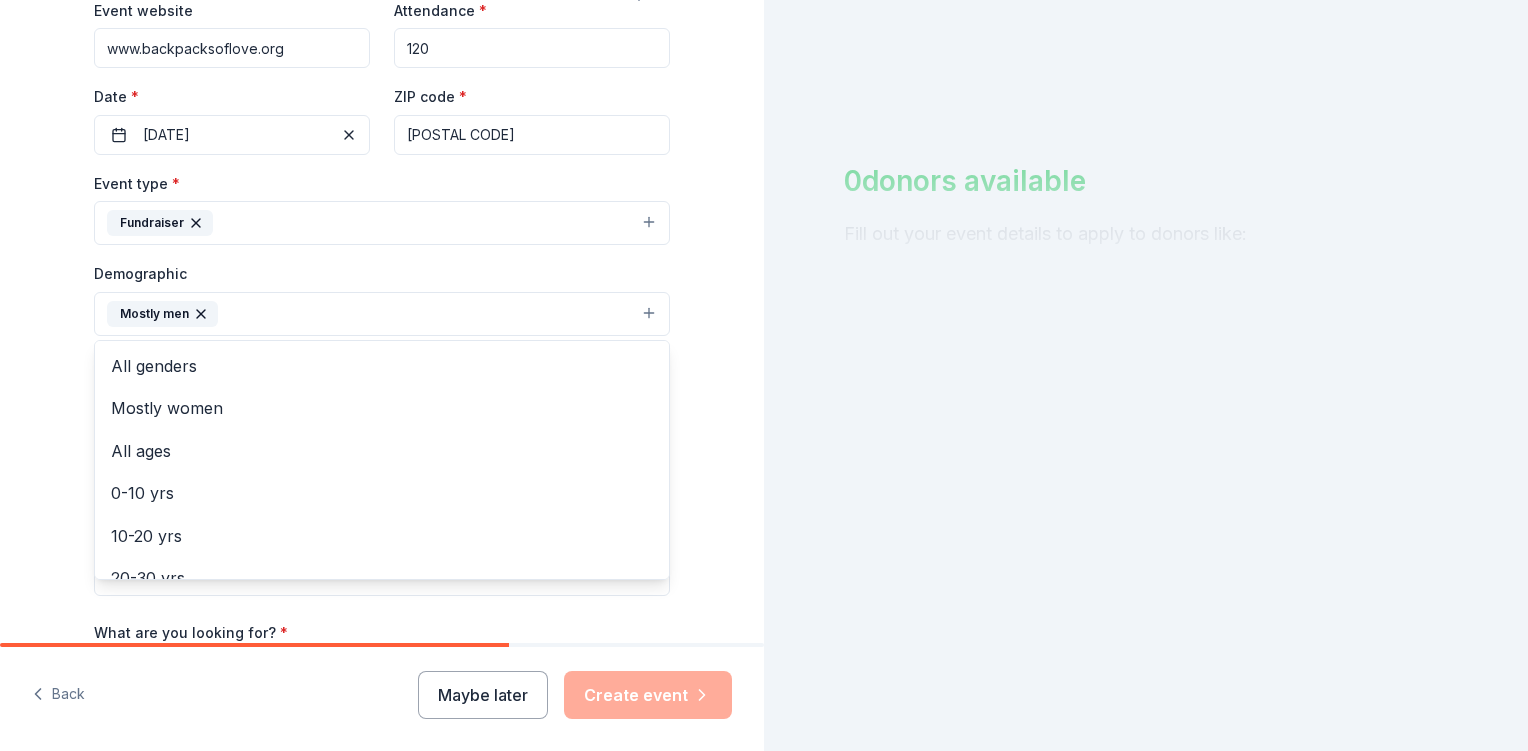 click on "Tell us about your event. We'll find in-kind donations you can apply for. Event name * Annual Golf Tournament 22 /100 Event website www.backpacksoflove.org Attendance * 120 Date * [DATE] ZIP code * [POSTAL CODE] Event type * Fundraiser Demographic Mostly men All genders Mostly women All ages 0-10 yrs 10-20 yrs 20-30 yrs 30-40 yrs 40-50 yrs 50-60 yrs 60-70 yrs 70-80 yrs 80+ yrs We use this information to help brands find events with their target demographic to sponsor their products. Mailing address Apt/unit Description What are you looking for? * Auction & raffle Meals Snacks Desserts Alcohol Beverages Send me reminders Email me reminders of donor application deadlines Recurring event" at bounding box center (382, 267) 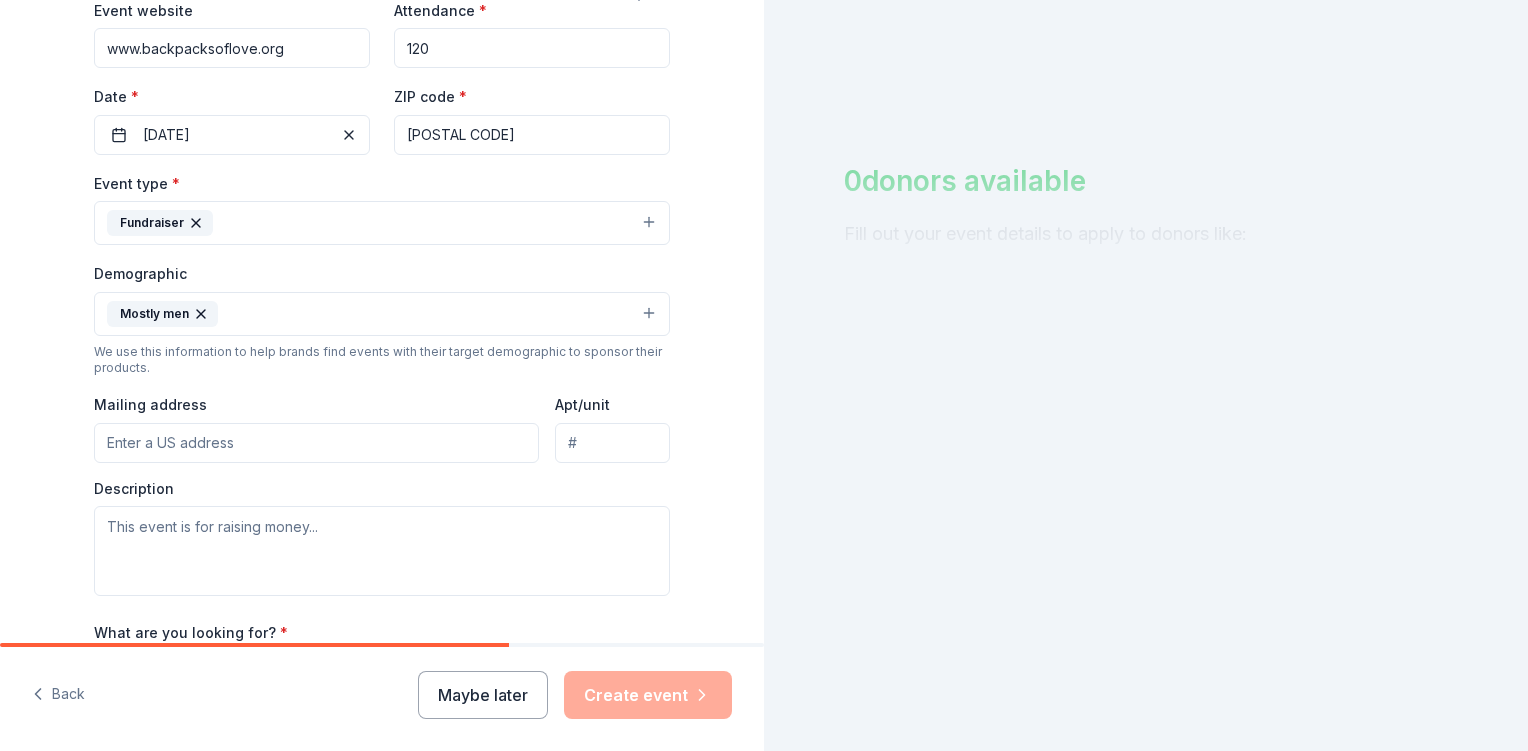 scroll, scrollTop: 500, scrollLeft: 0, axis: vertical 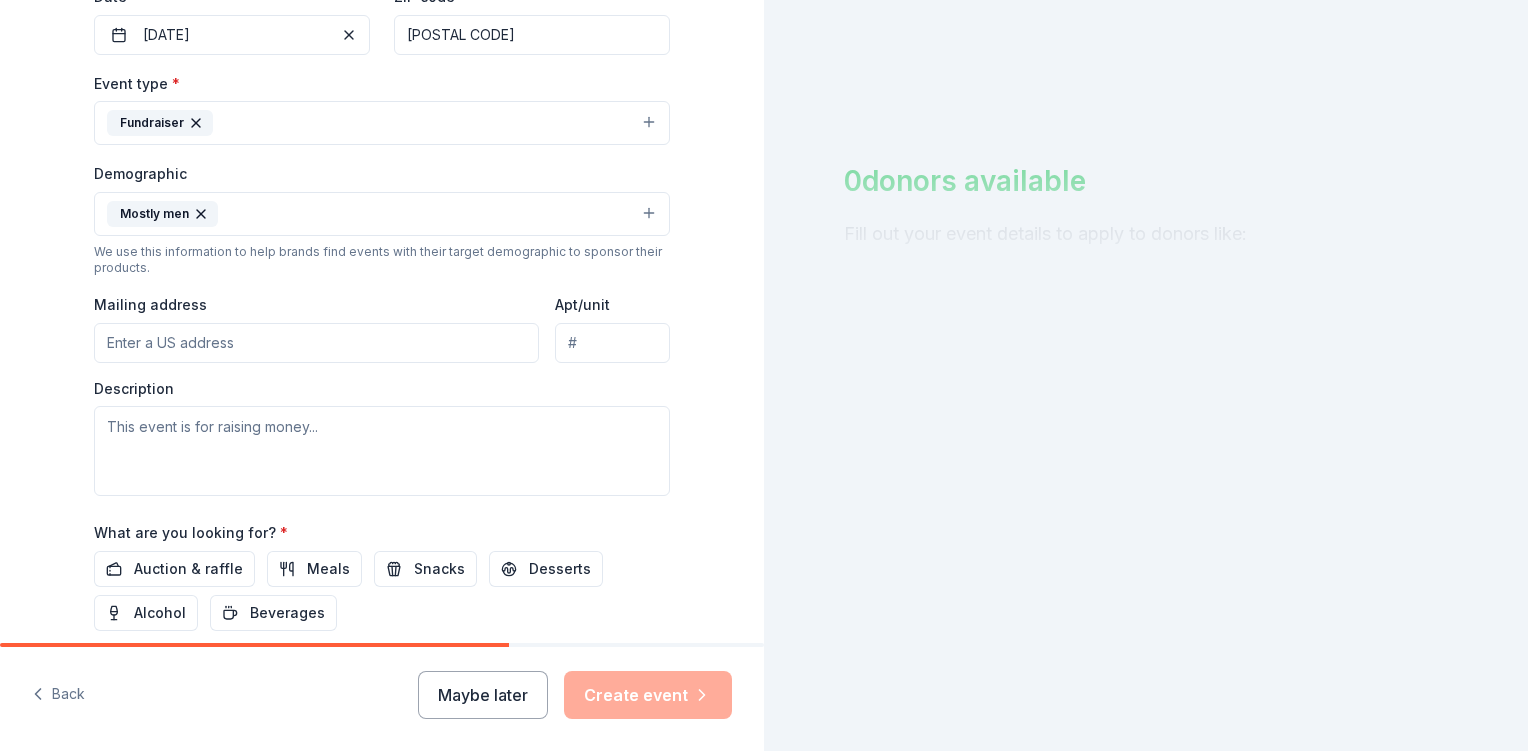 click on "Mailing address" at bounding box center [316, 343] 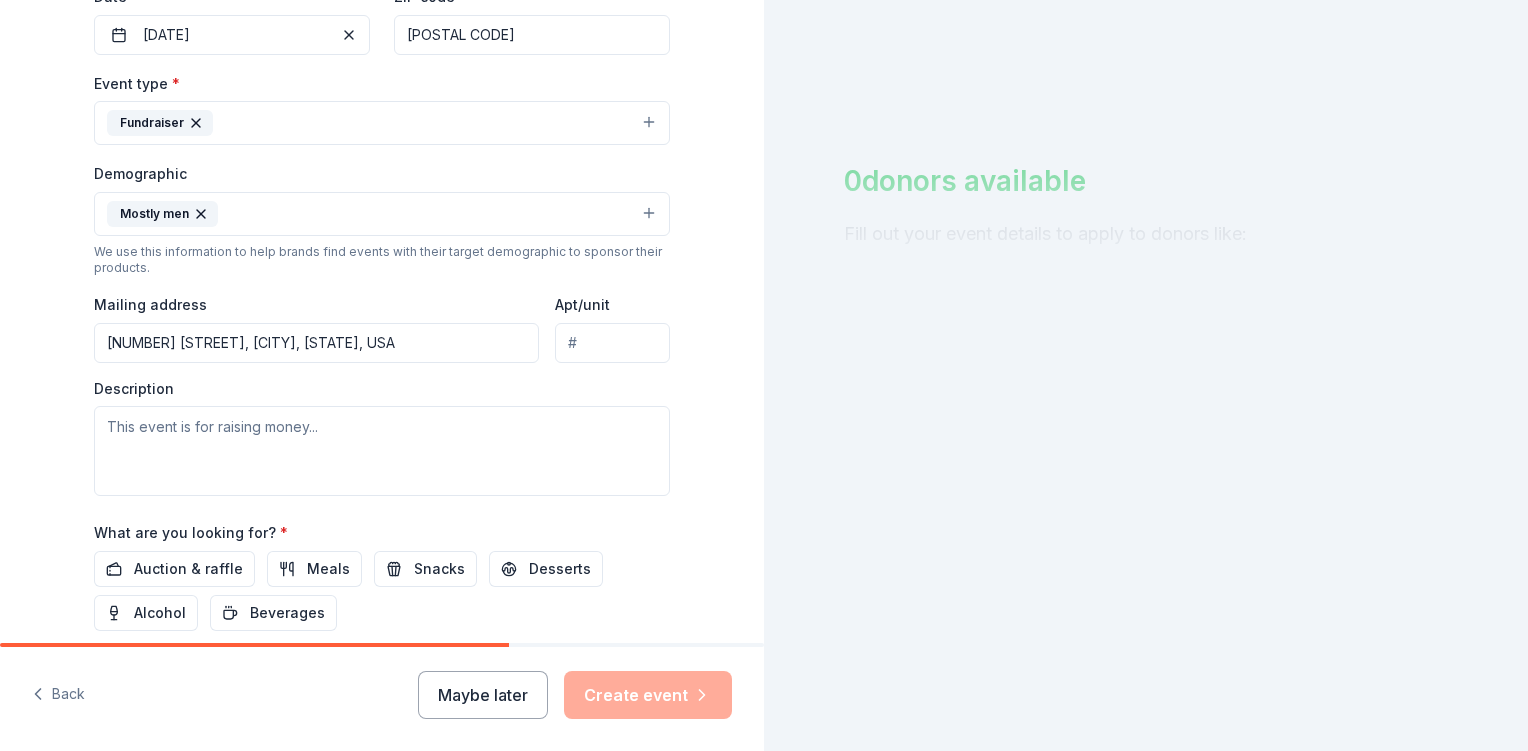 type on "[NUMBER] [STREET], [CITY], [STATE], [POSTAL_CODE]" 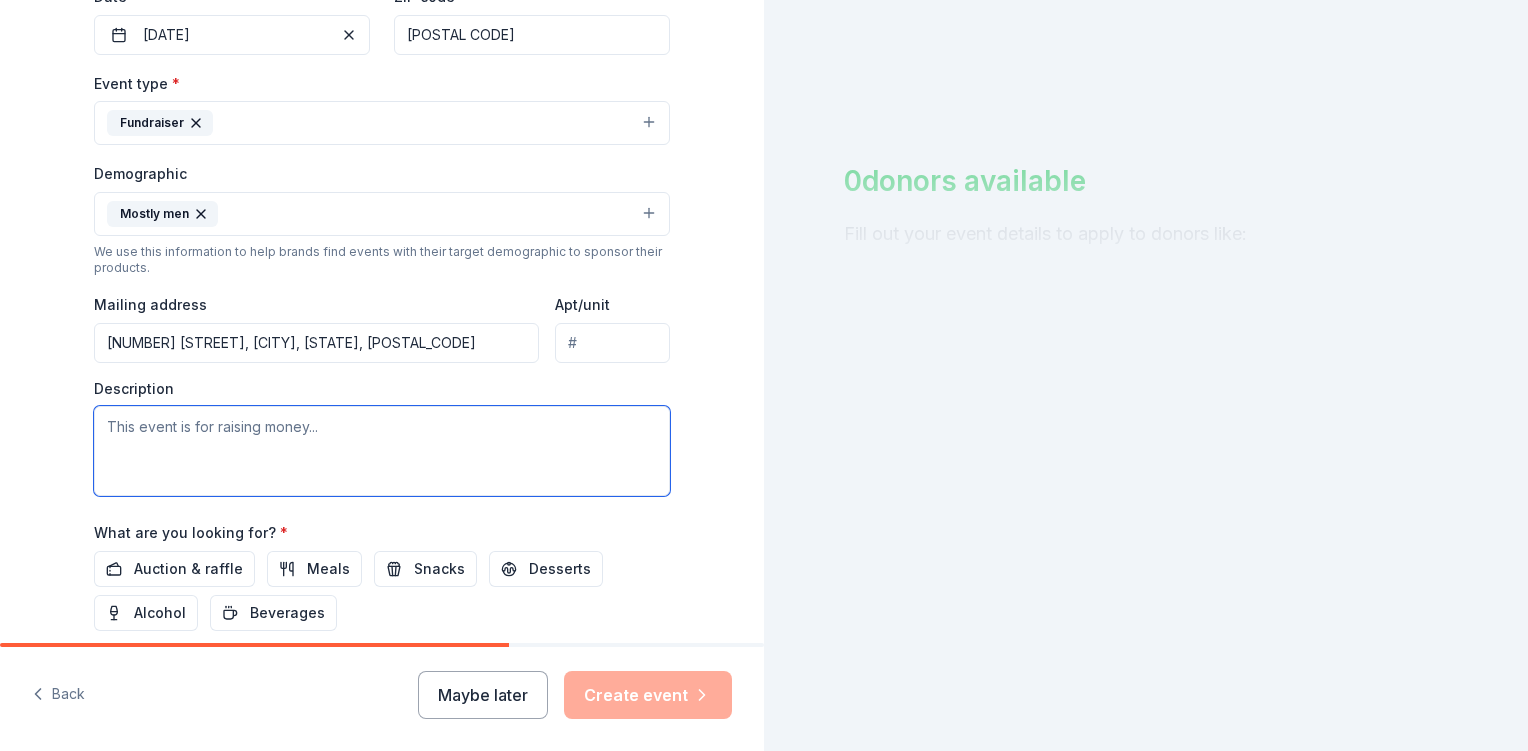 click at bounding box center [382, 451] 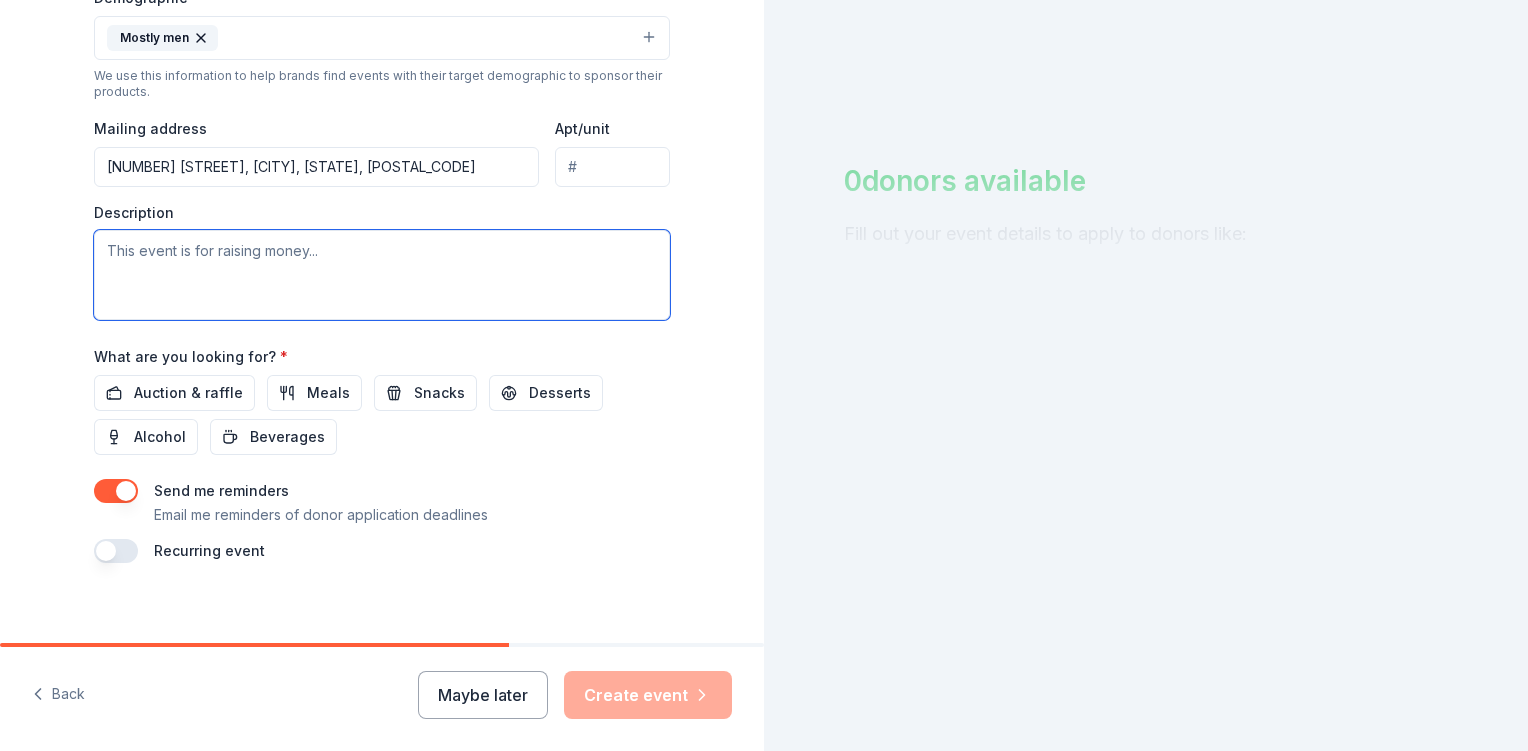 scroll, scrollTop: 691, scrollLeft: 0, axis: vertical 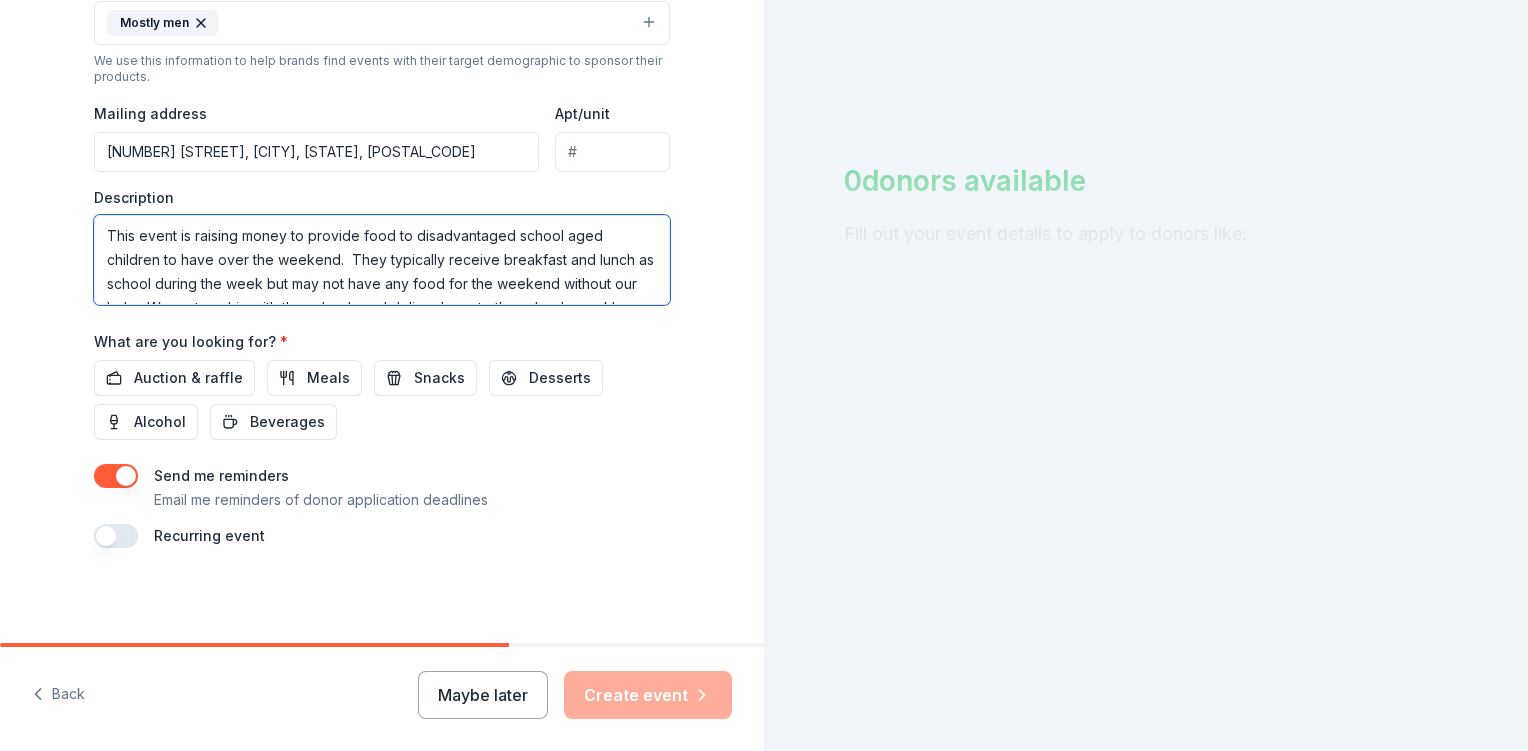 drag, startPoint x: 444, startPoint y: 295, endPoint x: -11, endPoint y: 202, distance: 464.40714 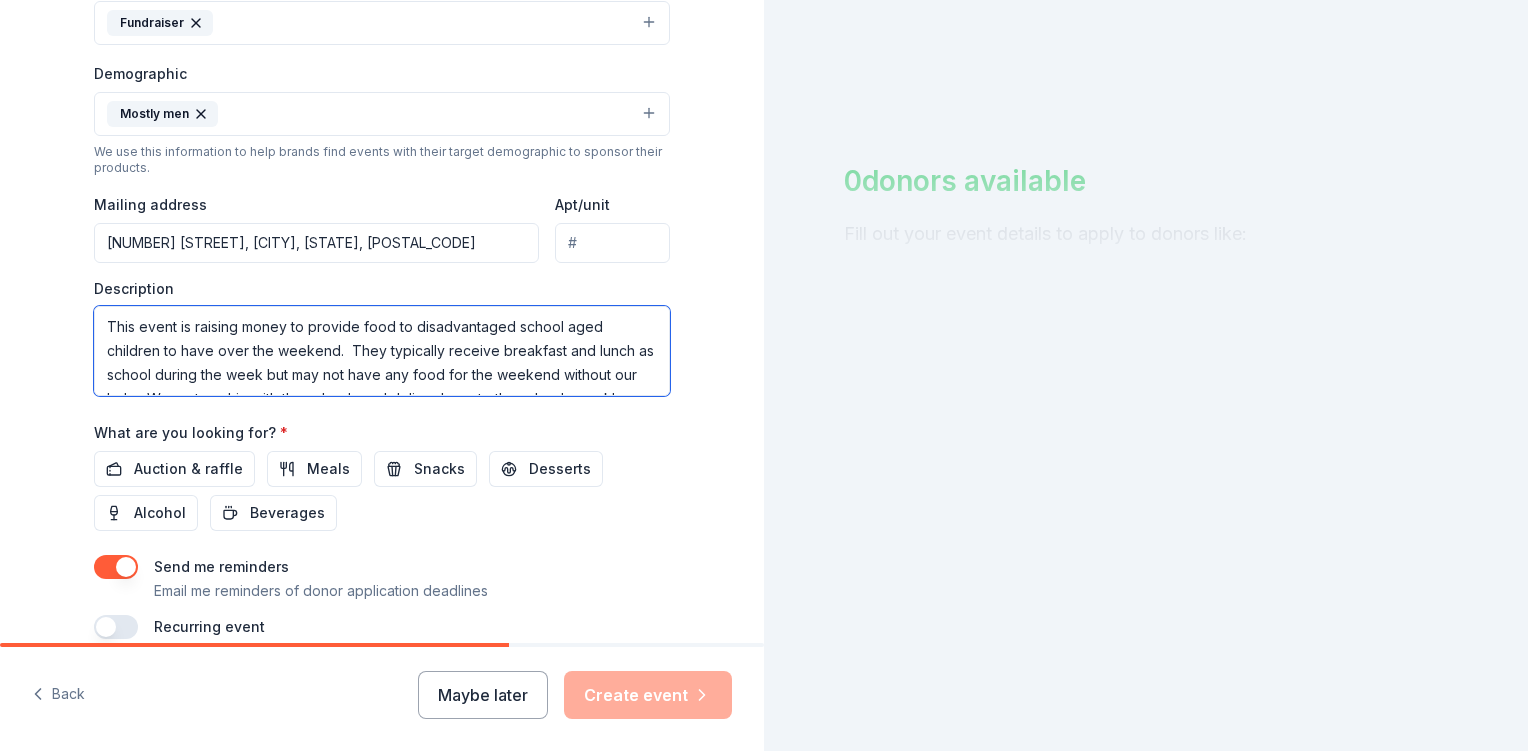 scroll, scrollTop: 691, scrollLeft: 0, axis: vertical 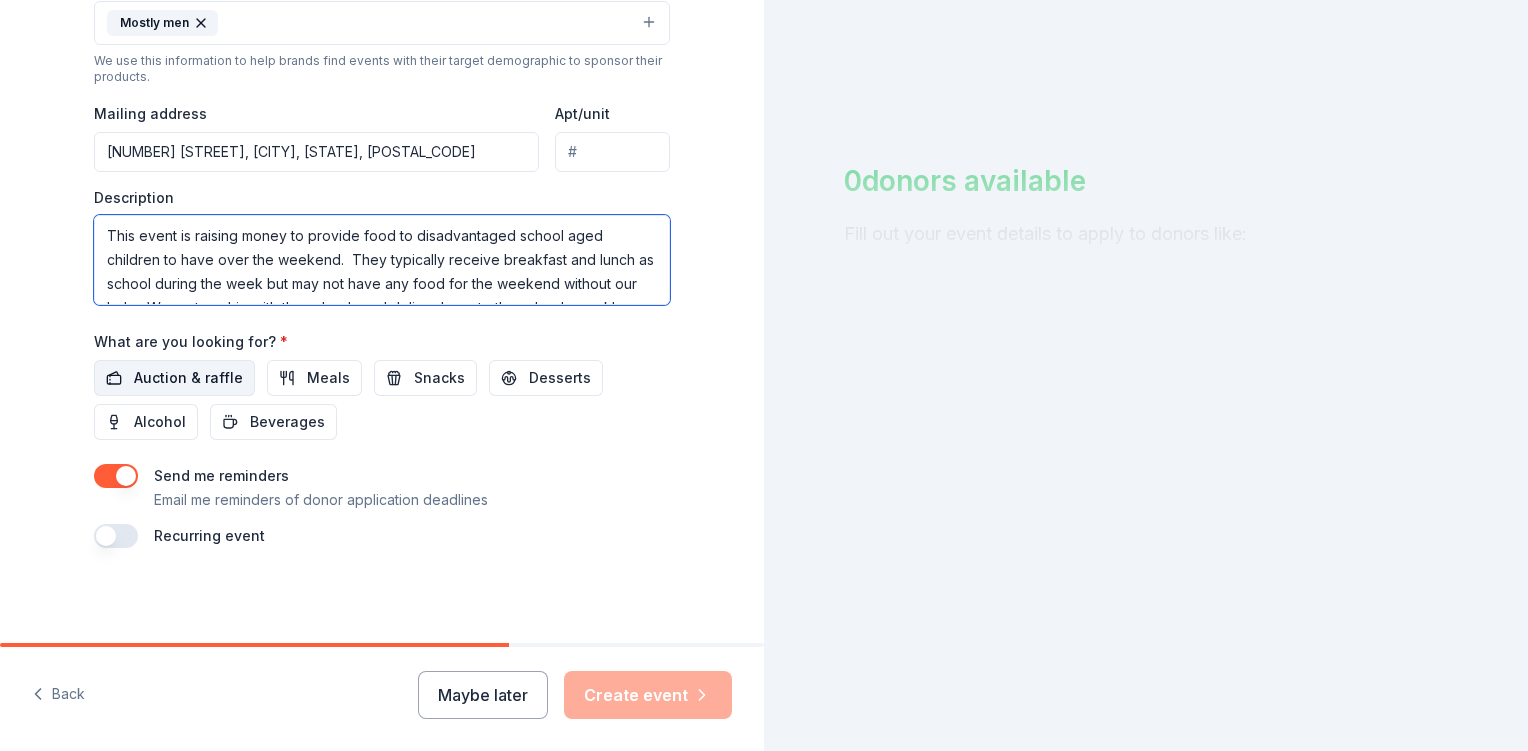 type on "This event is raising money to provide food to disadvantaged school aged children to have over the weekend.  They typically receive breakfast and lunch as school during the week but may not have any food for the weekend without our help.  We partnership with the schools and deliver bags to the schools weekly.  The schools discretely deliver a bag to each child who is enrolled in our program.  We are currently serving nearly 1000 children each week across 8 [REGION] Counties and the City of [CITY]." 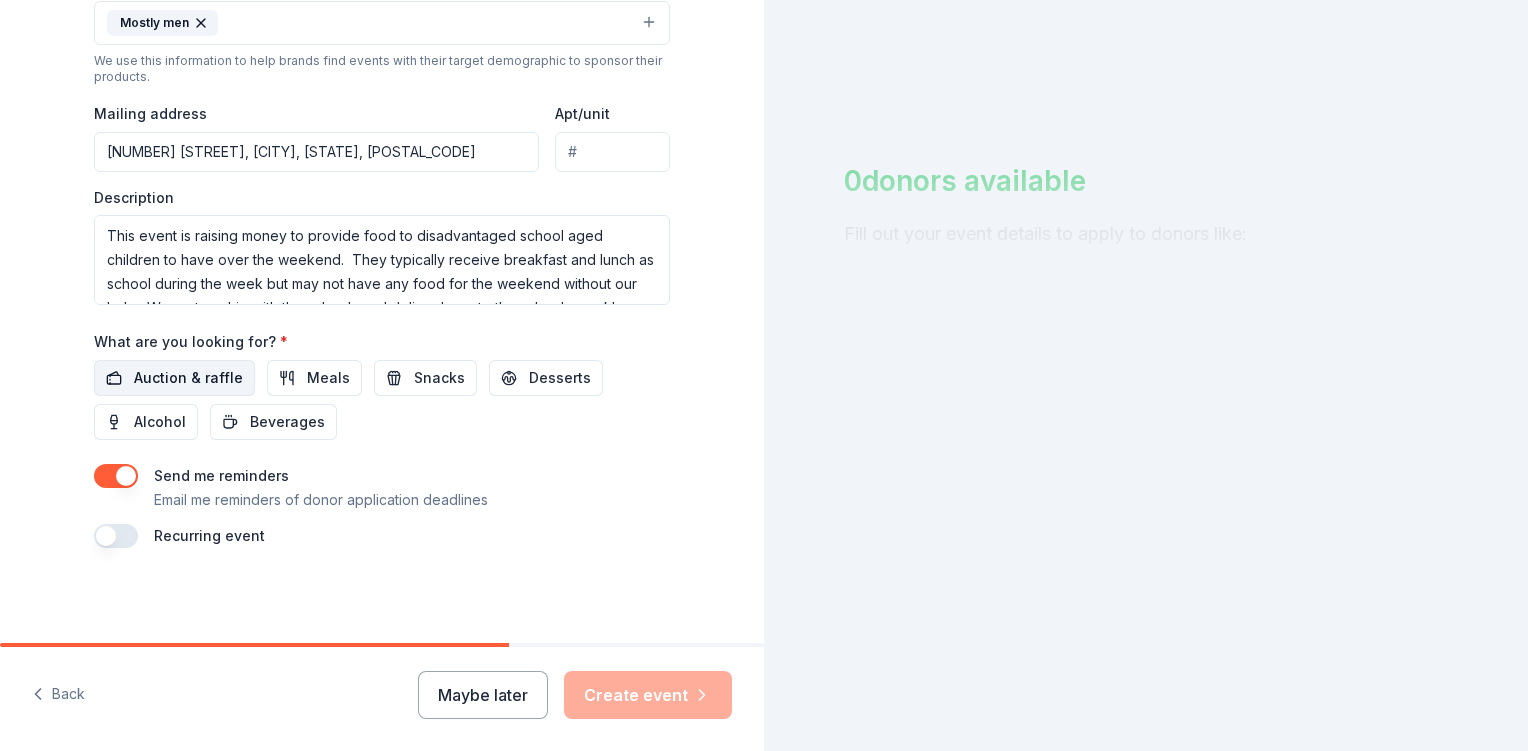 click on "Auction & raffle" at bounding box center (188, 378) 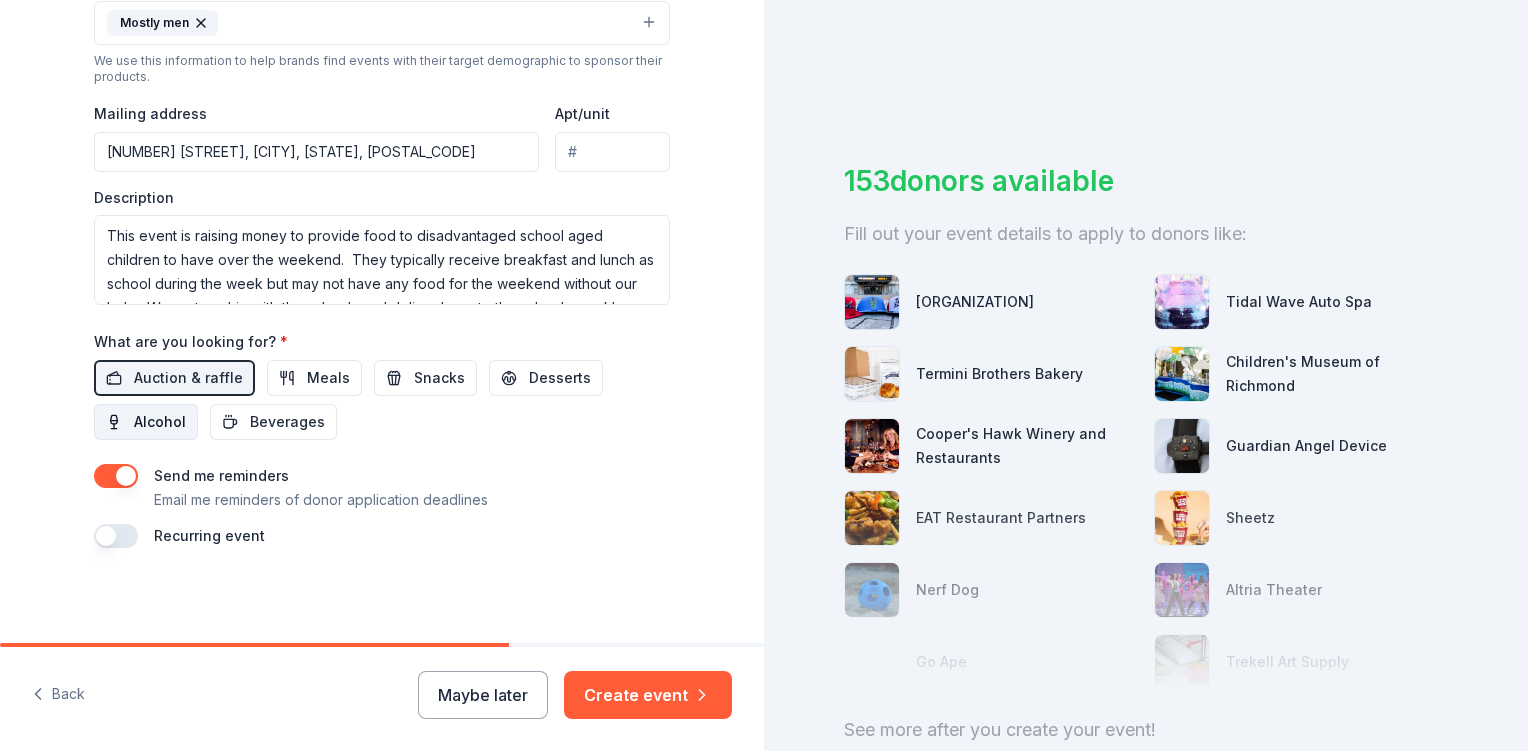 click on "Alcohol" at bounding box center (146, 422) 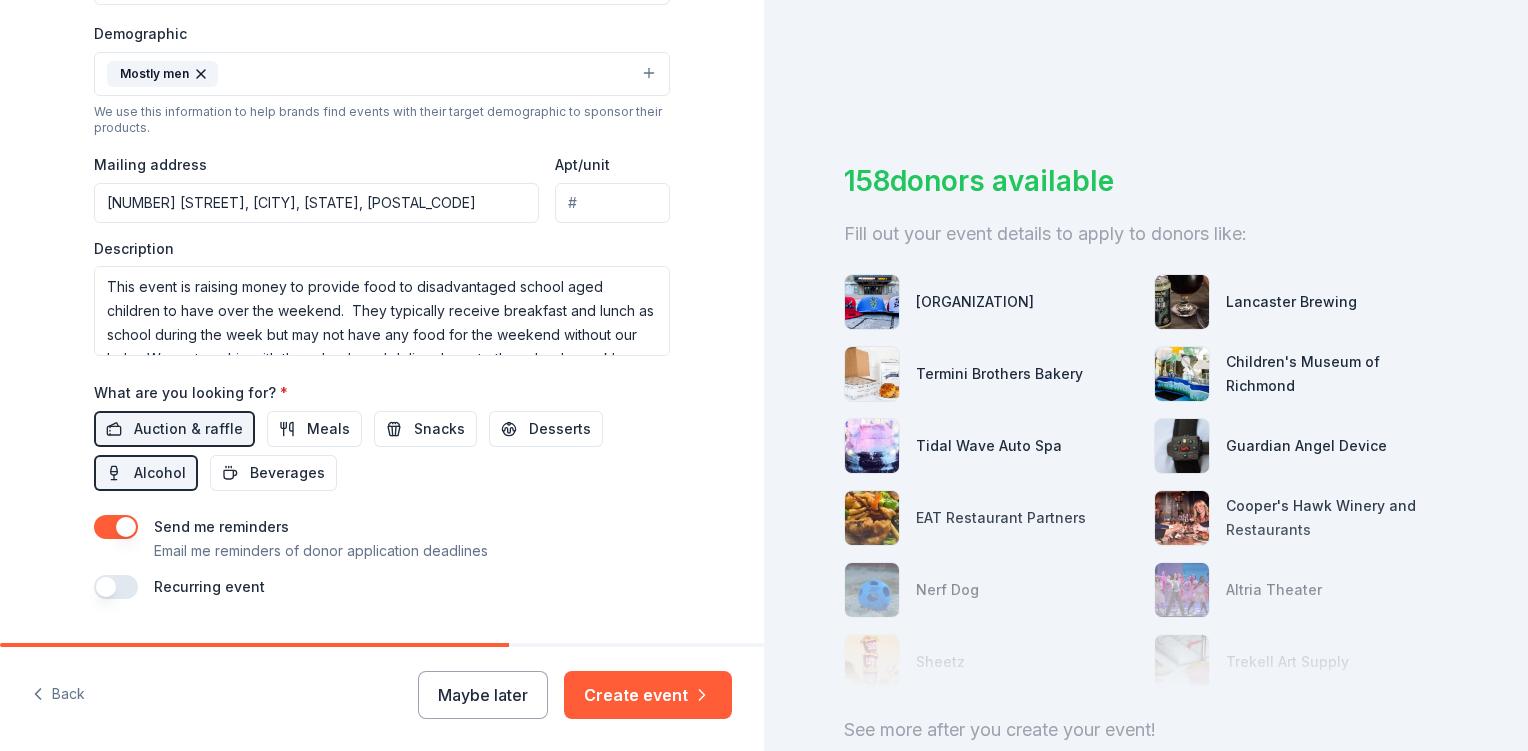 scroll, scrollTop: 691, scrollLeft: 0, axis: vertical 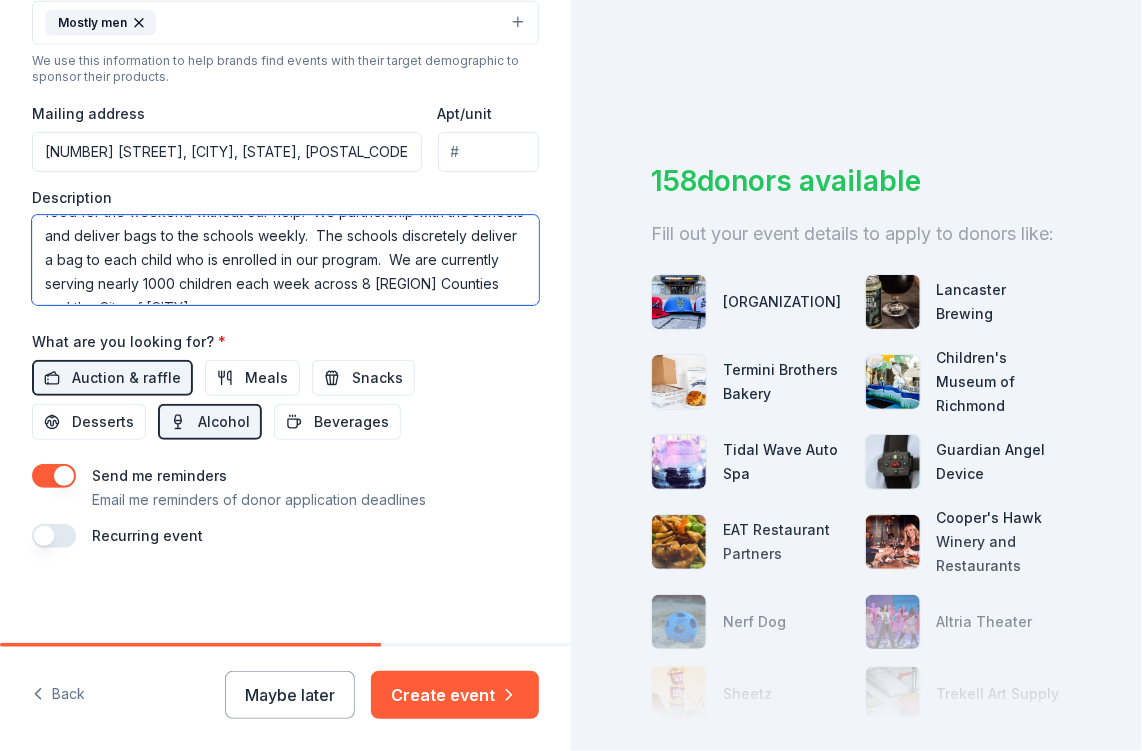 click on "This event is raising money to provide food to disadvantaged school aged children to have over the weekend.  They typically receive breakfast and lunch as school during the week but may not have any food for the weekend without our help.  We partnership with the schools and deliver bags to the schools weekly.  The schools discretely deliver a bag to each child who is enrolled in our program.  We are currently serving nearly 1000 children each week across 8 [REGION] Counties and the City of [CITY]." at bounding box center (285, 260) 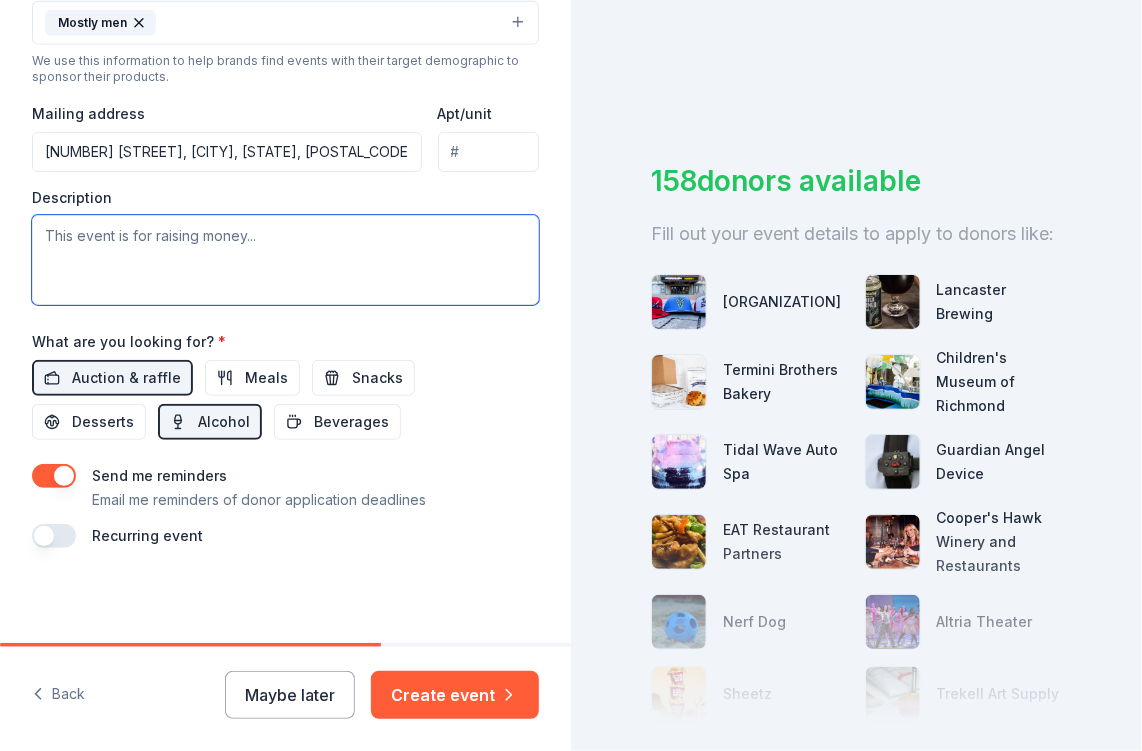scroll, scrollTop: 0, scrollLeft: 0, axis: both 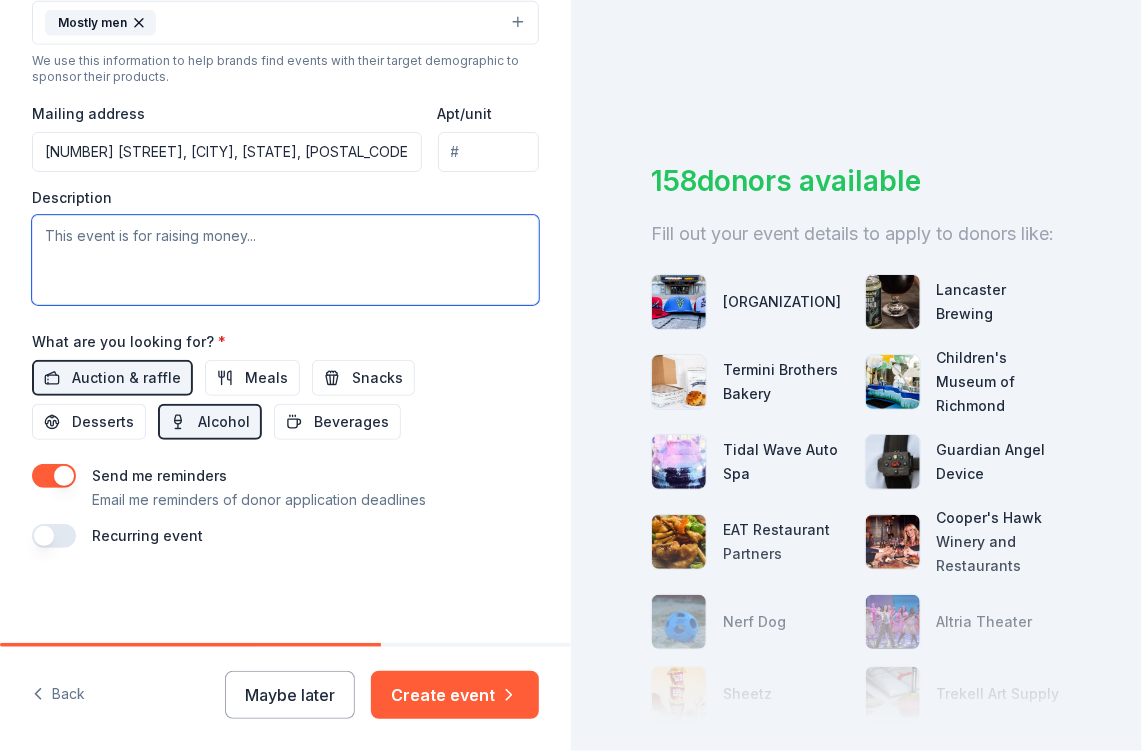 paste on "This event supports a vital cause: ensuring that disadvantaged school-aged children in [REGION] have food to eat over the weekend. While many of these children receive breakfast and lunch at school during the week, they often face food insecurity once the weekend begins.
Through our partnership with local schools, we discreetly deliver bags of nutritious, easy-to-prepare food directly to the schools each week. School staff then ensure each enrolled child receives a bag in a confidential and respectful manner.
We are currently serving nearly 1,000 children every week across eight [REGION] counties and the City of Hopewell. Your support helps us continue this essential work — because no child should have to go hungry." 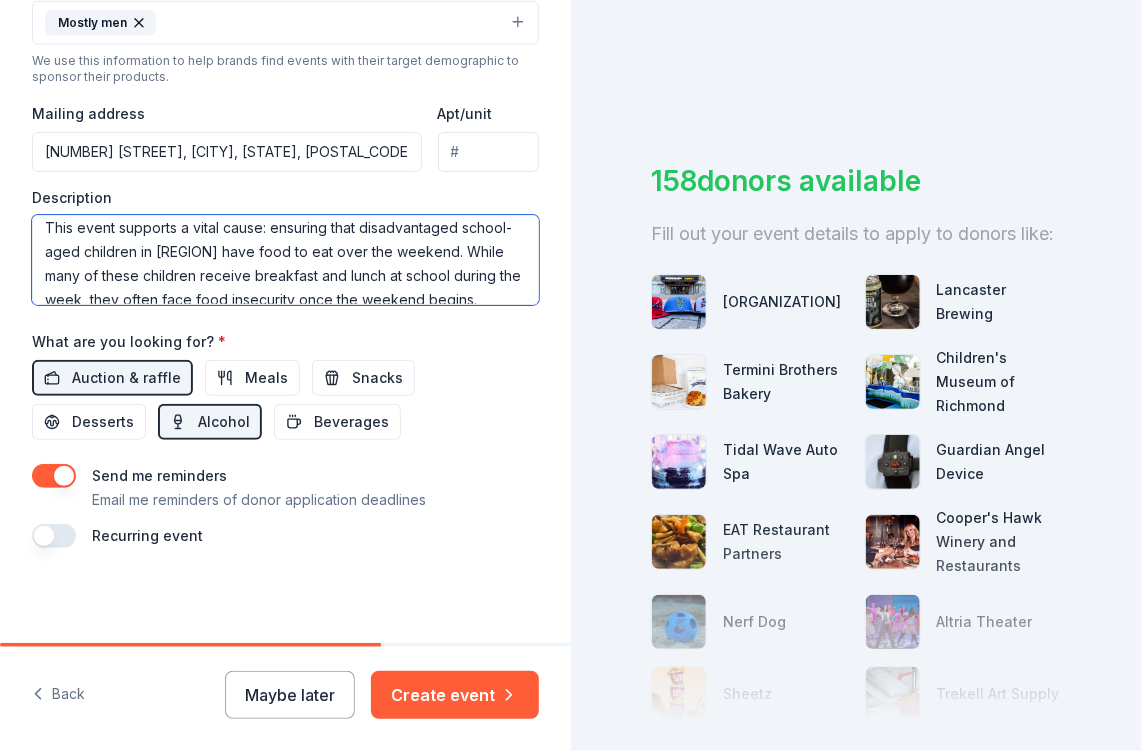 scroll, scrollTop: 0, scrollLeft: 0, axis: both 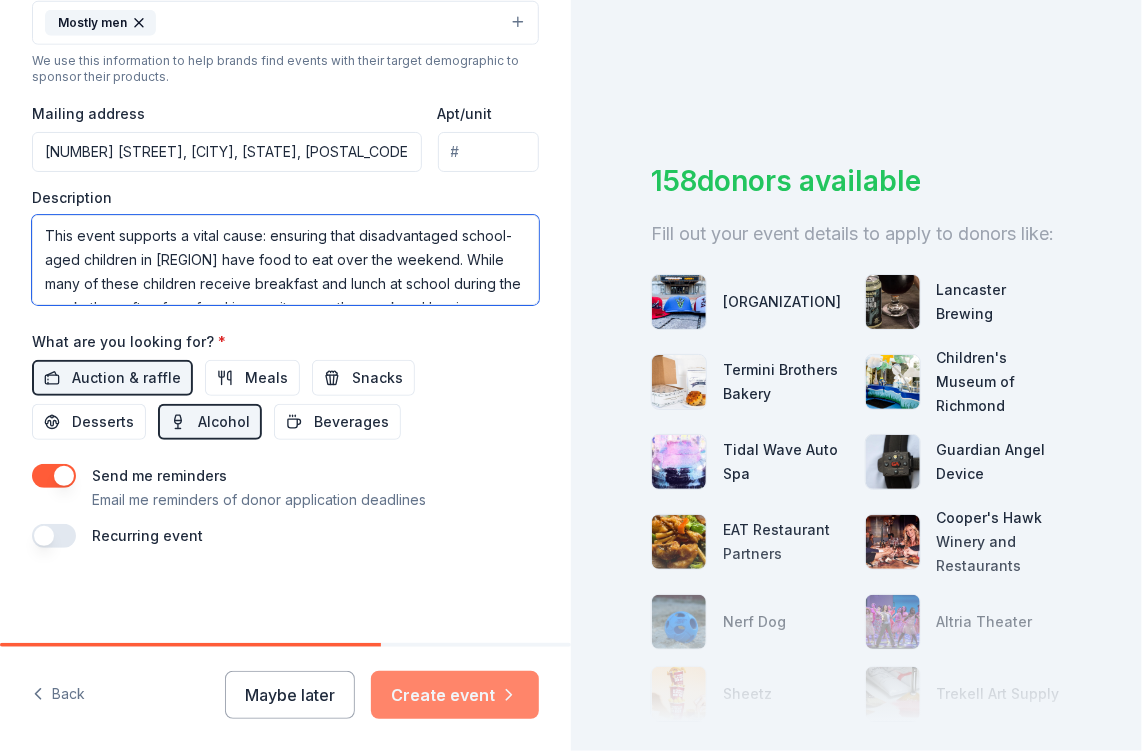 type on "This event supports a vital cause: ensuring that disadvantaged school-aged children in [REGION] have food to eat over the weekend. While many of these children receive breakfast and lunch at school during the week, they often face food insecurity once the weekend begins.
Through our partnership with local schools, we discreetly deliver bags of nutritious, easy-to-prepare food directly to the schools each week. School staff then ensure each enrolled child receives a bag in a confidential and respectful manner.
We are currently serving nearly 1,000 children every week across eight [REGION] counties and the City of Hopewell. Your support helps us continue this essential work — because no child should have to go hungry." 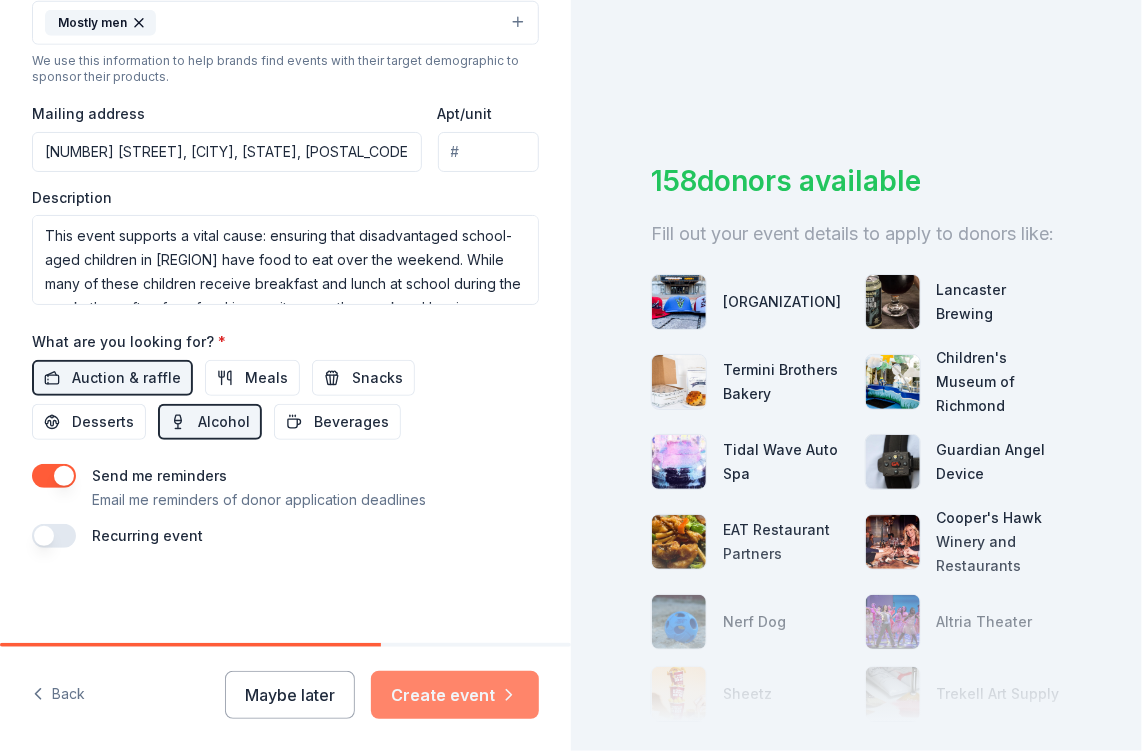 click on "Create event" at bounding box center (455, 695) 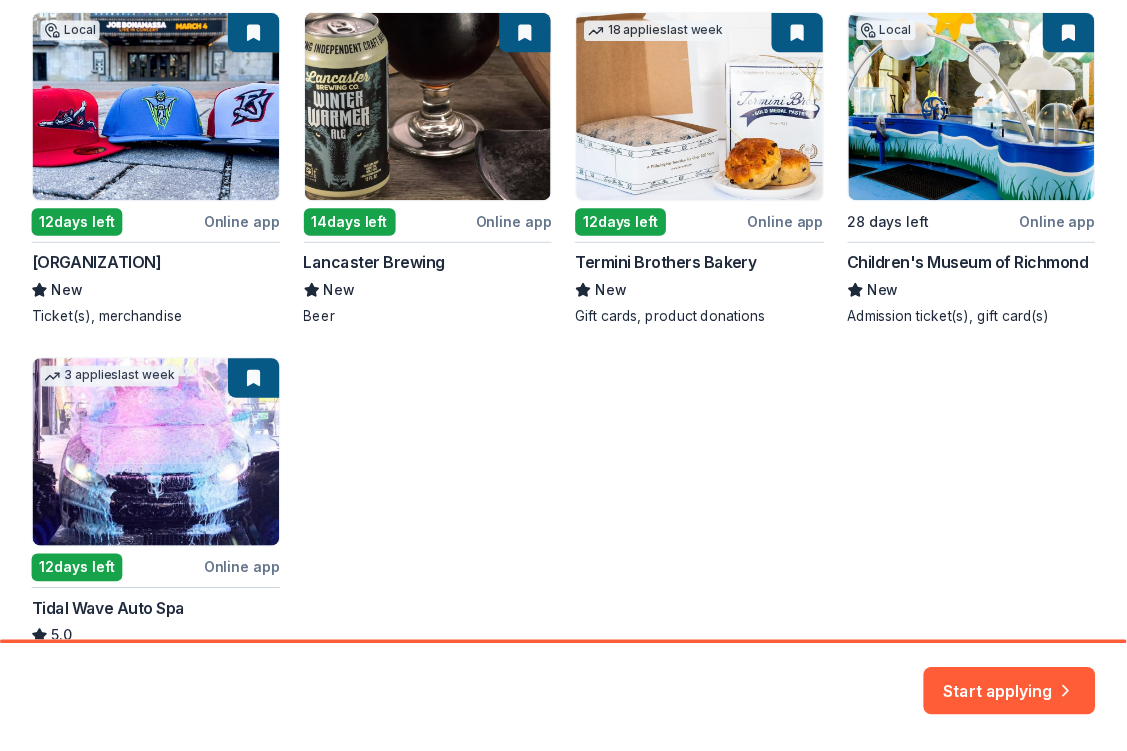 scroll, scrollTop: 500, scrollLeft: 0, axis: vertical 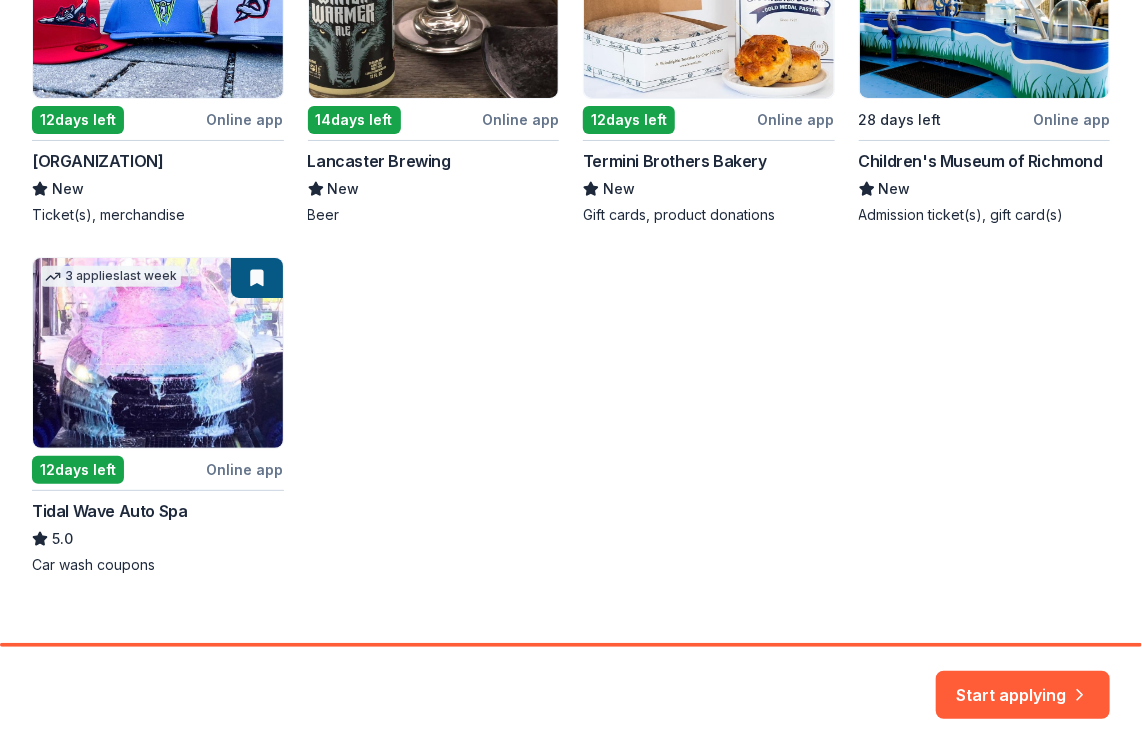 click on "Local [NUMBER] days left Online app Richmond Flying Squirrels New Ticket(s), merchandise [NUMBER] days left Online app Lancaster Brewing New Beer [NUMBER] applies last week [NUMBER] days left Online app Termini Brothers Bakery New Gift cards, product donations Local [NUMBER] days left Online app Children's Museum of Richmond New Admission ticket(s), gift card(s) [NUMBER] applies last week [NUMBER] days left Online app Tidal Wave Auto Spa 5.0 Car wash coupons" at bounding box center (571, 241) 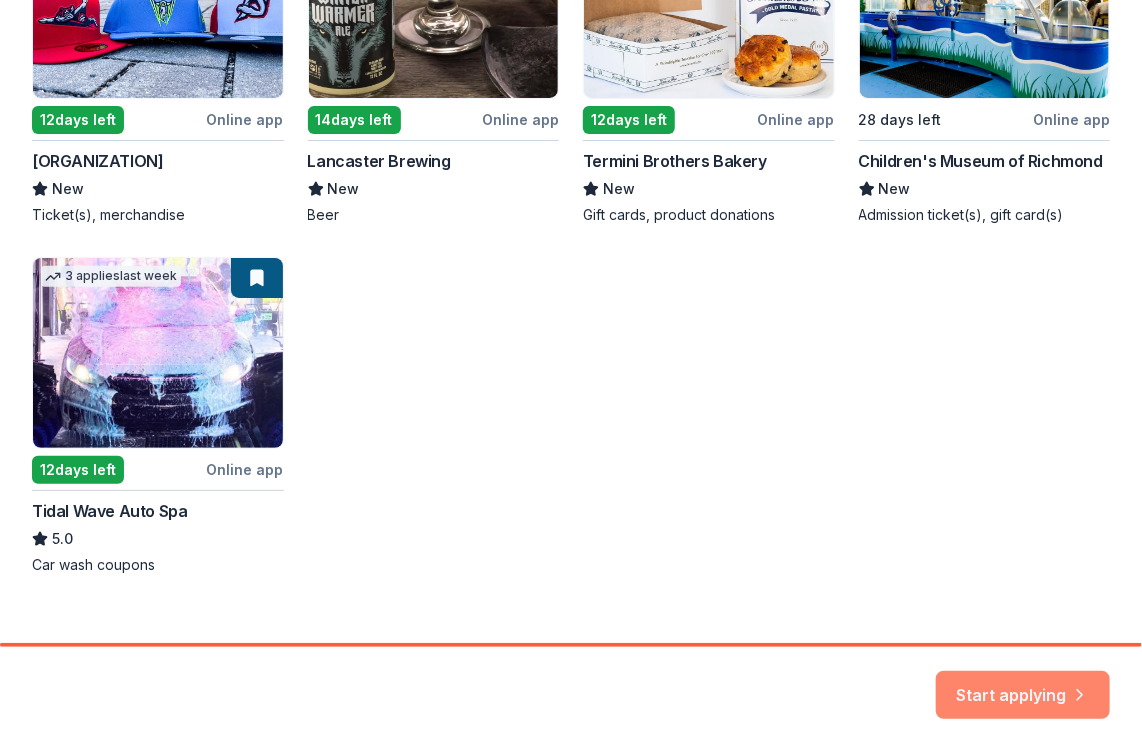 click on "Start applying" at bounding box center [1023, 683] 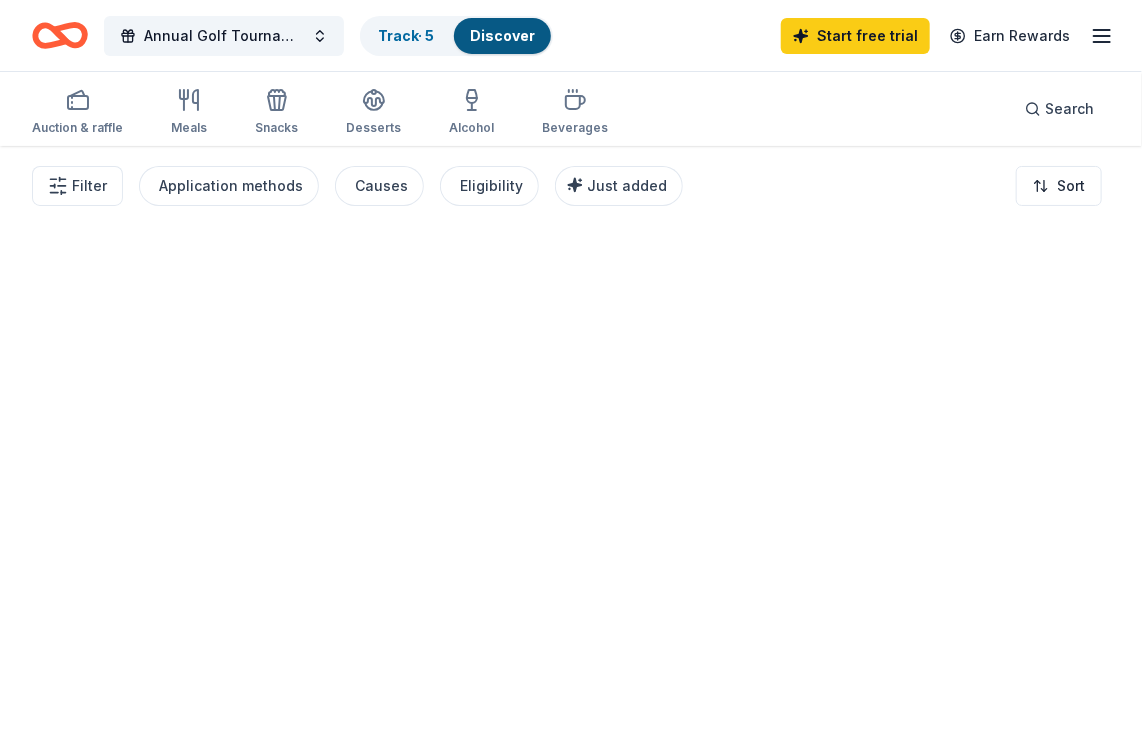 click at bounding box center [571, 448] 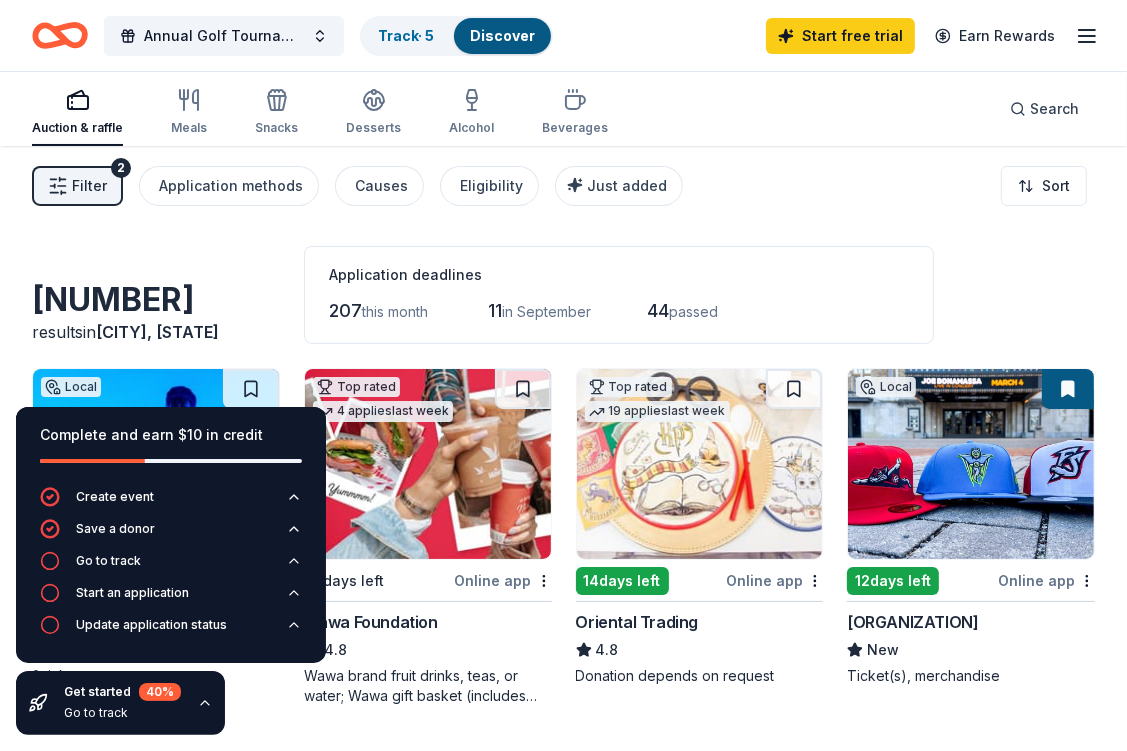 click on "[NUMBER] results  in  [CITY], [STATE] Application deadlines [NUMBER]  this month [NUMBER]  in September [NUMBER]  passed" at bounding box center [563, 295] 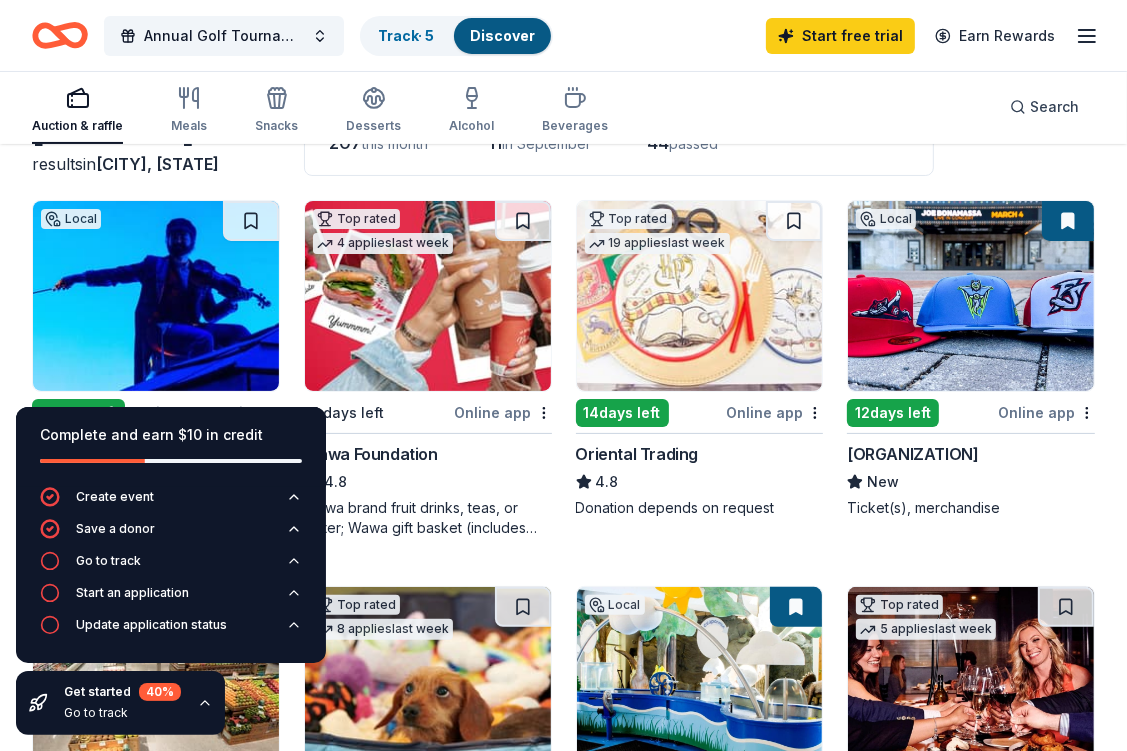 scroll, scrollTop: 200, scrollLeft: 0, axis: vertical 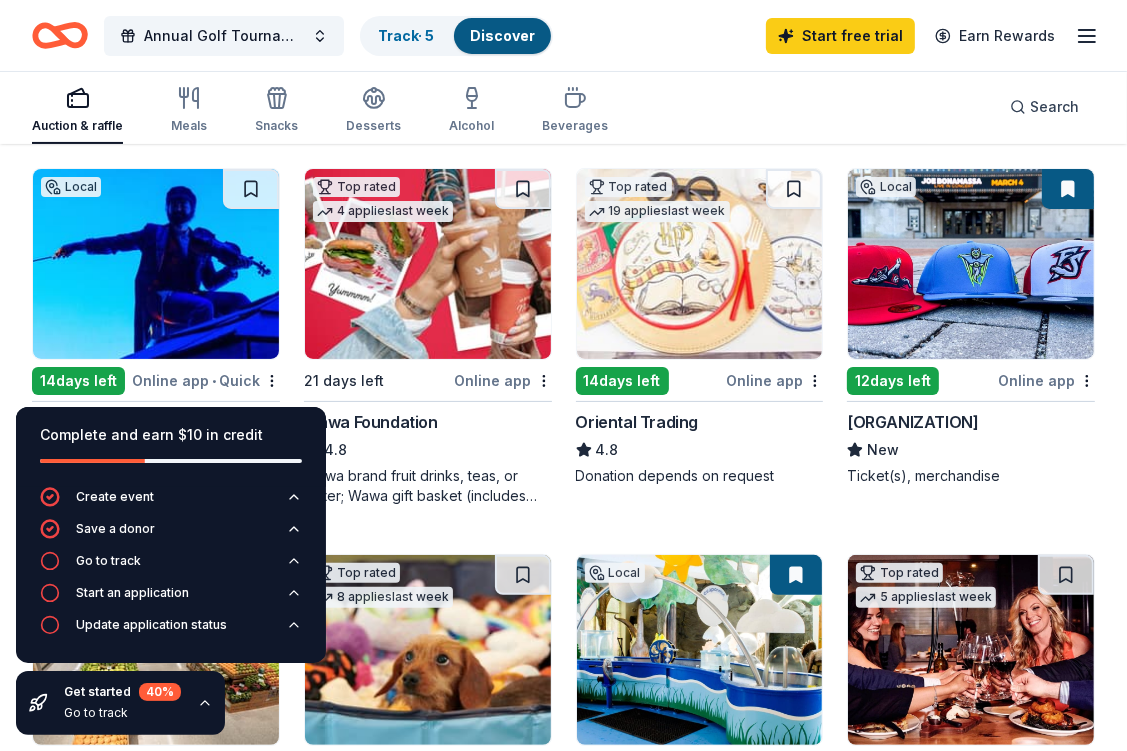 click on "Complete and earn $10 in credit" at bounding box center [171, 447] 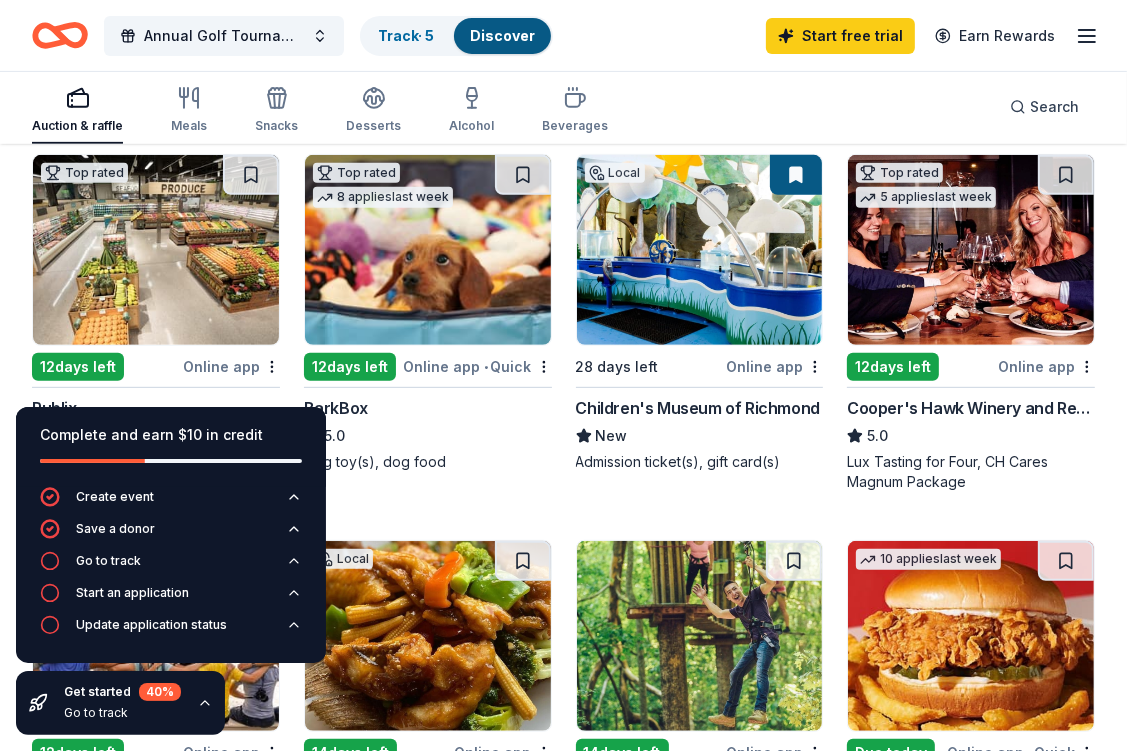 scroll, scrollTop: 700, scrollLeft: 0, axis: vertical 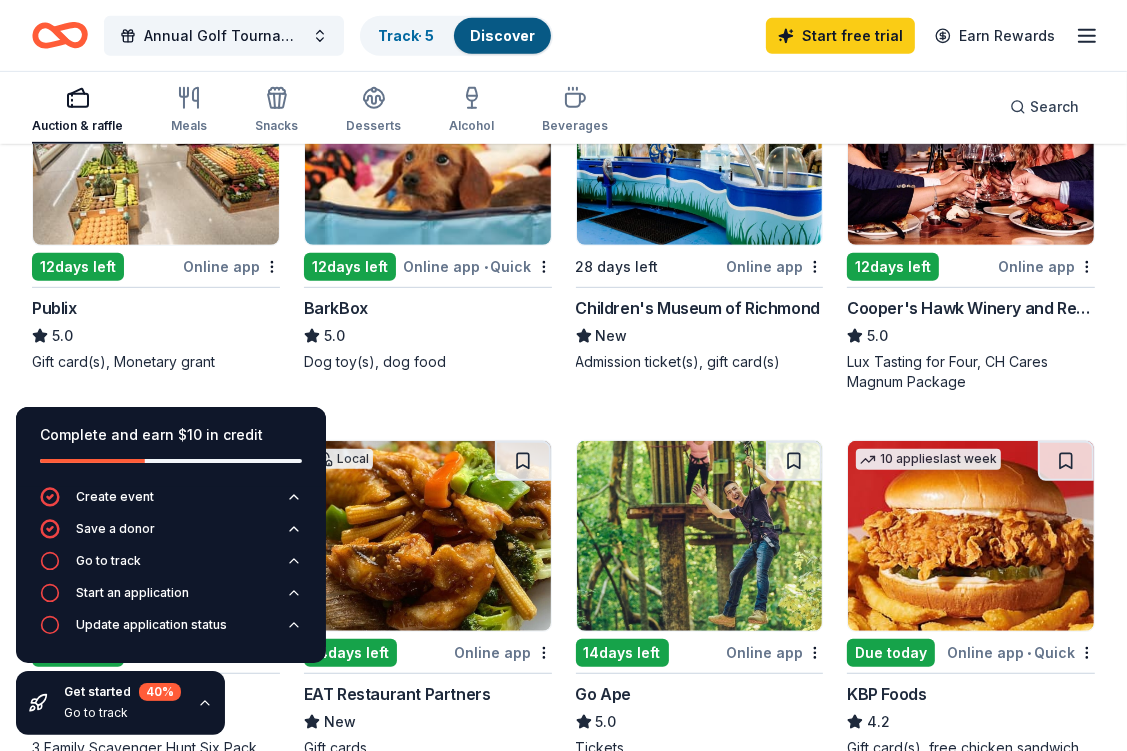click on "Online app" at bounding box center [1046, 266] 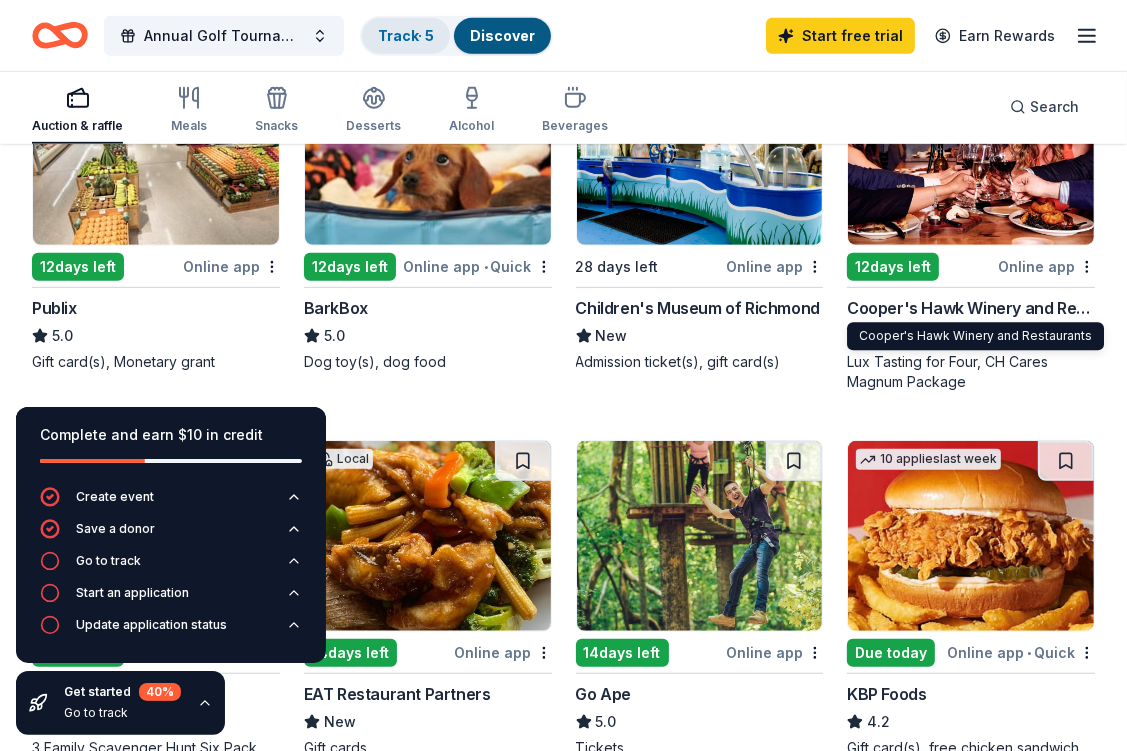 click on "Track  · 5" at bounding box center [406, 36] 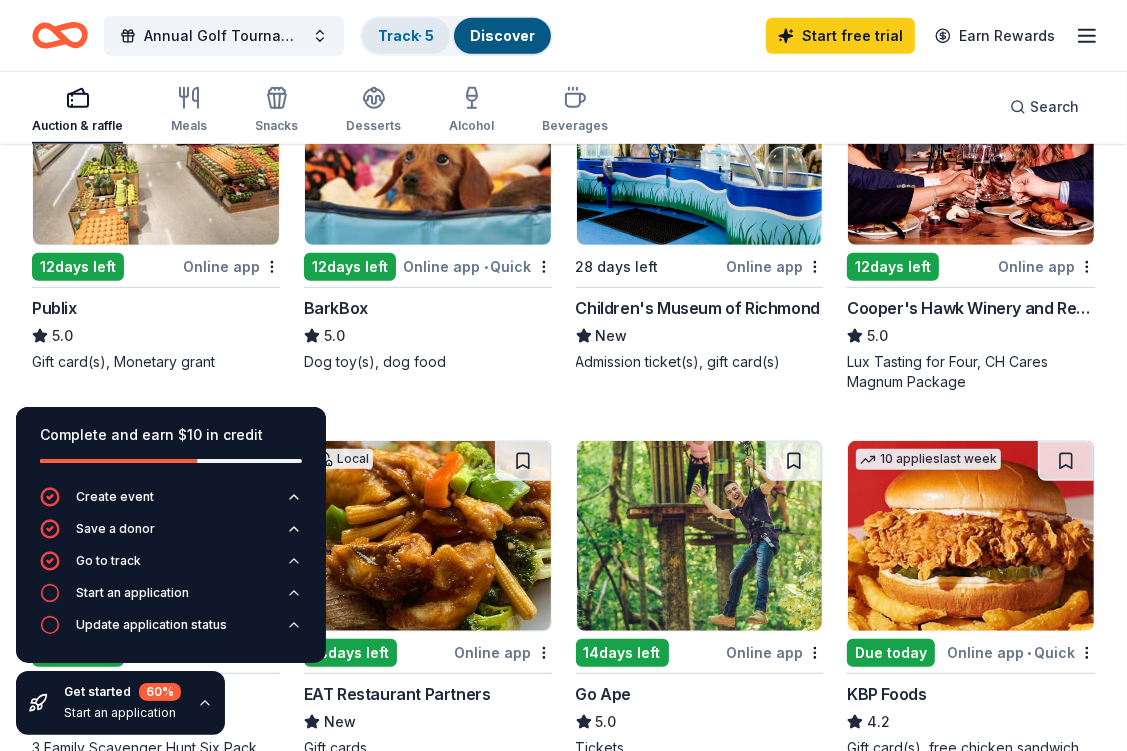 scroll, scrollTop: 0, scrollLeft: 0, axis: both 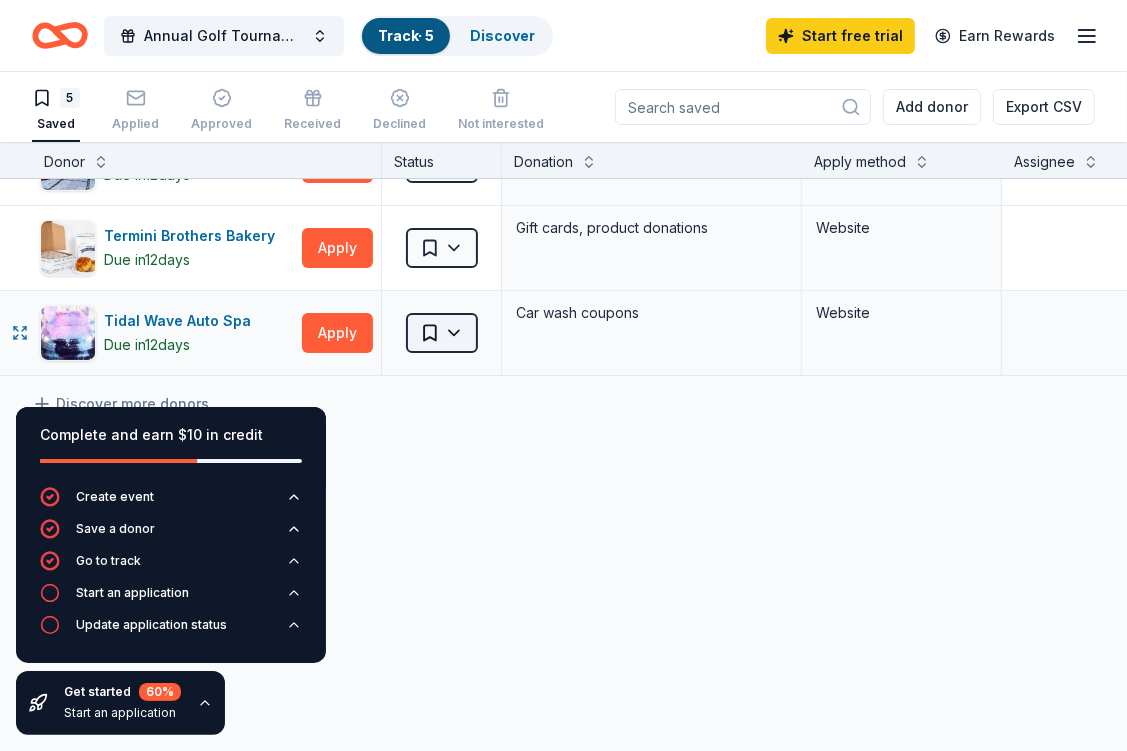 click on "Annual Golf Tournament Track  · 5 Discover Start free  trial Earn Rewards 5 Saved Applied Approved Received Declined Not interested Add donor Export CSV Complete and earn $10 in credit Create event Save a donor Go to track Start an application Update application status Get started 60 % Start an application Donor Status Donation Apply method Assignee Notes Children's Museum of Richmond Due in 28 days Apply Saved Admission ticket(s), gift card(s) Website Lancaster Brewing Due in  14  days Apply Saved Beer Website Richmond Flying Squirrels Due in  12  days Apply Saved Ticket(s), merchandise Website Termini Brothers Bakery Due in  12  days Apply Saved Gift cards, product donations Website Tidal Wave Auto Spa Due in  12  days Apply Saved Car wash coupons Website   Discover more donors Saved" at bounding box center (563, 375) 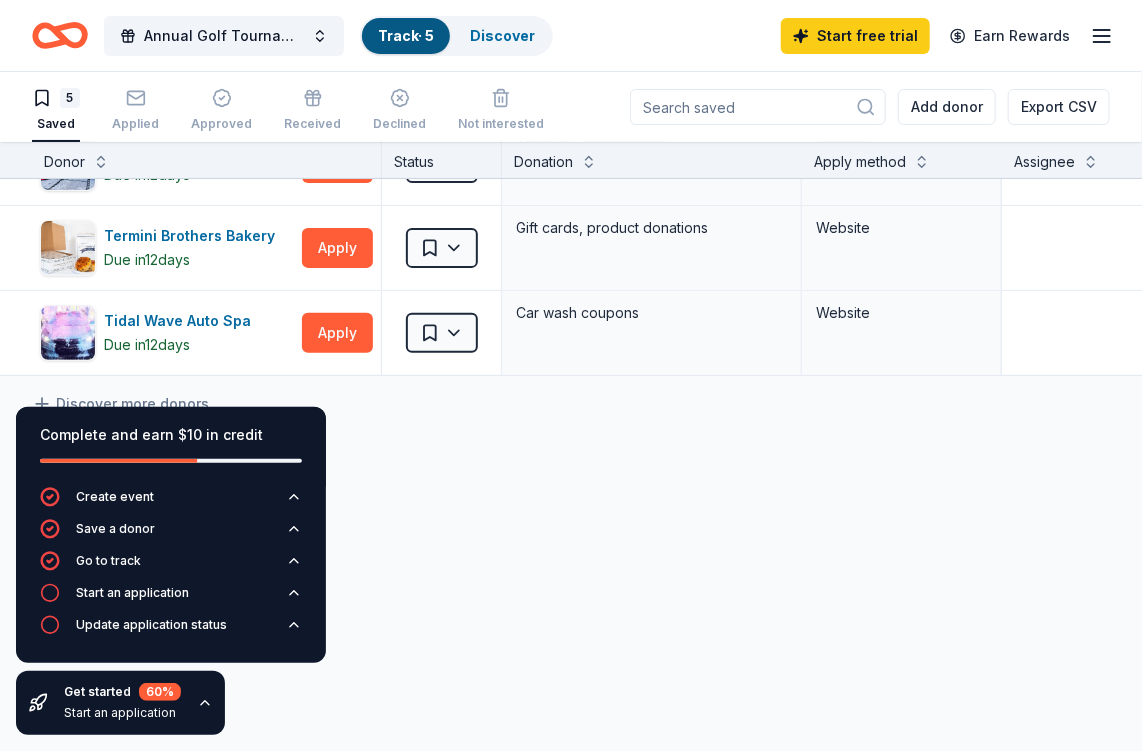 click on "Annual Golf Tournament Track  · 5 Discover Start free  trial Earn Rewards 5 Saved Applied Approved Received Declined Not interested Add donor Export CSV Complete and earn $10 in credit Create event Save a donor Go to track Start an application Update application status Get started 60 % Start an application Donor Status Donation Apply method Assignee Notes Children's Museum of Richmond Due in 28 days Apply Saved Admission ticket(s), gift card(s) Website Lancaster Brewing Due in  14  days Apply Saved Beer Website Richmond Flying Squirrels Due in  12  days Apply Saved Ticket(s), merchandise Website Termini Brothers Bakery Due in  12  days Apply Saved Gift cards, product donations Website Tidal Wave Auto Spa Due in  12  days Apply Saved Car wash coupons Website   Discover more donors Saved" at bounding box center [571, 375] 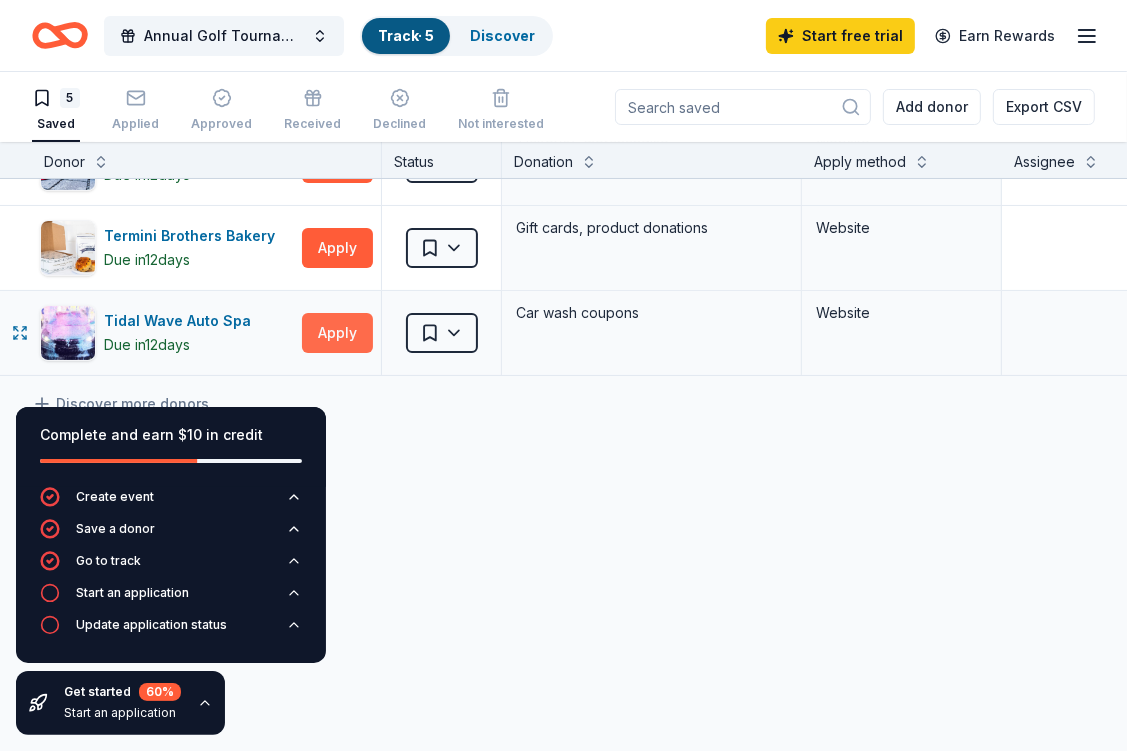 click on "Apply" at bounding box center [337, 333] 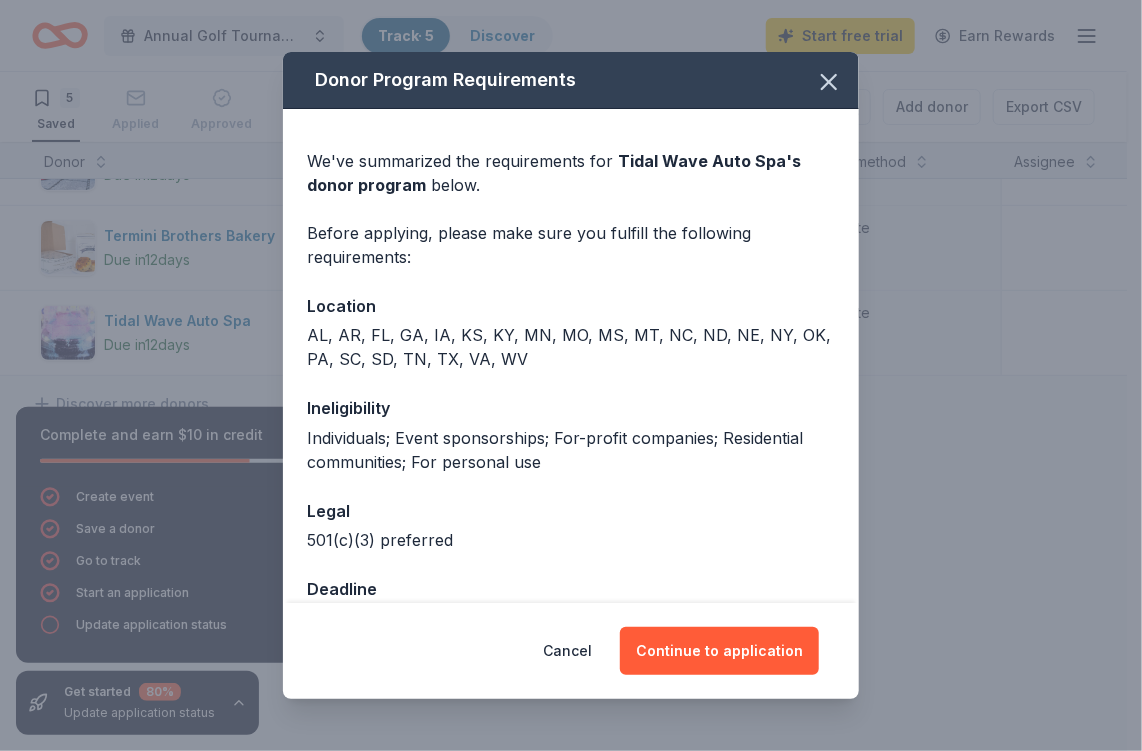 scroll, scrollTop: 55, scrollLeft: 0, axis: vertical 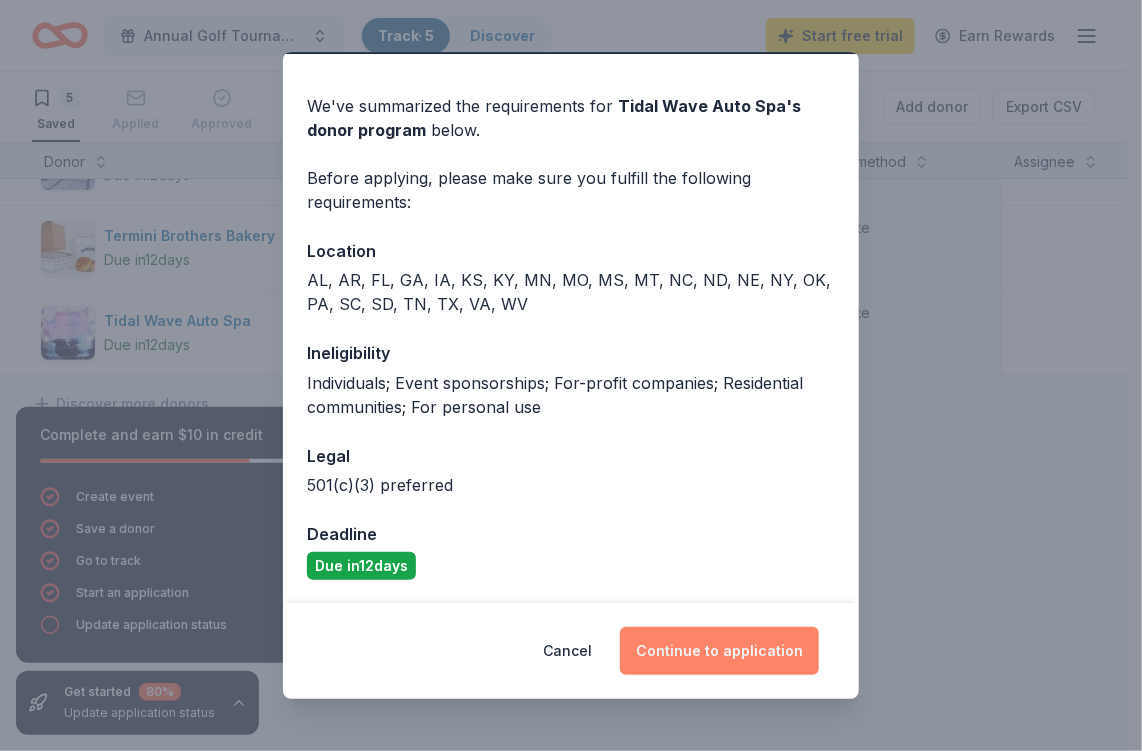 click on "Continue to application" at bounding box center (719, 651) 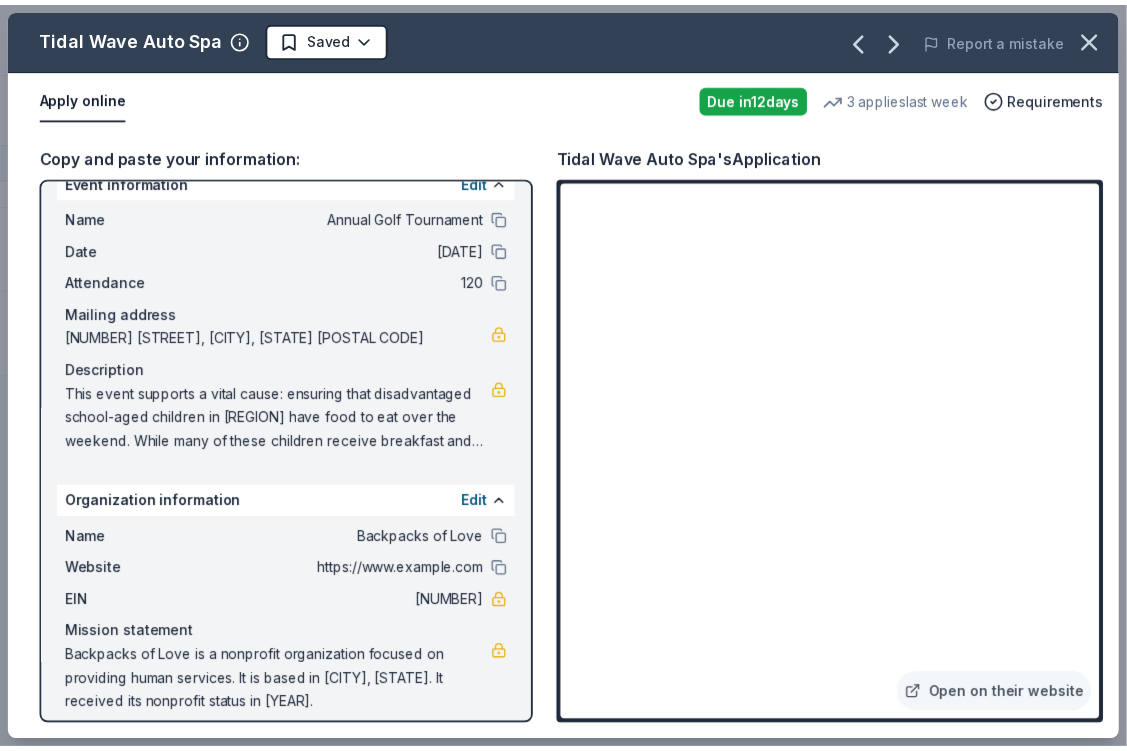 scroll, scrollTop: 44, scrollLeft: 0, axis: vertical 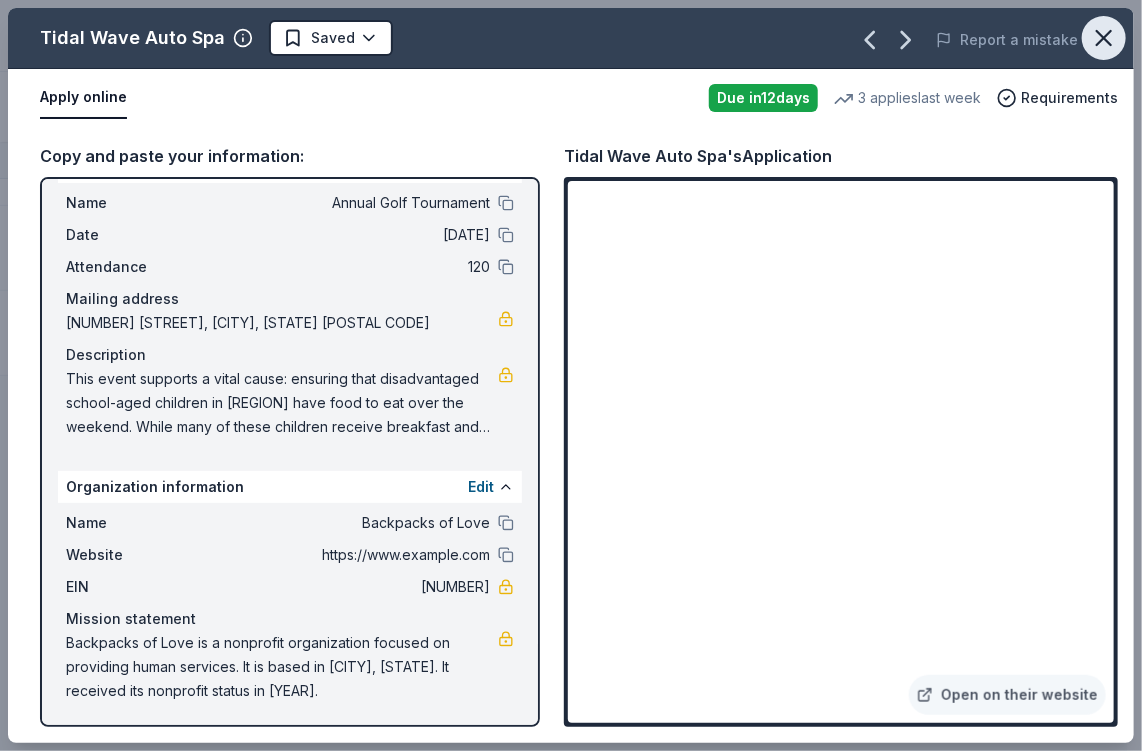 click 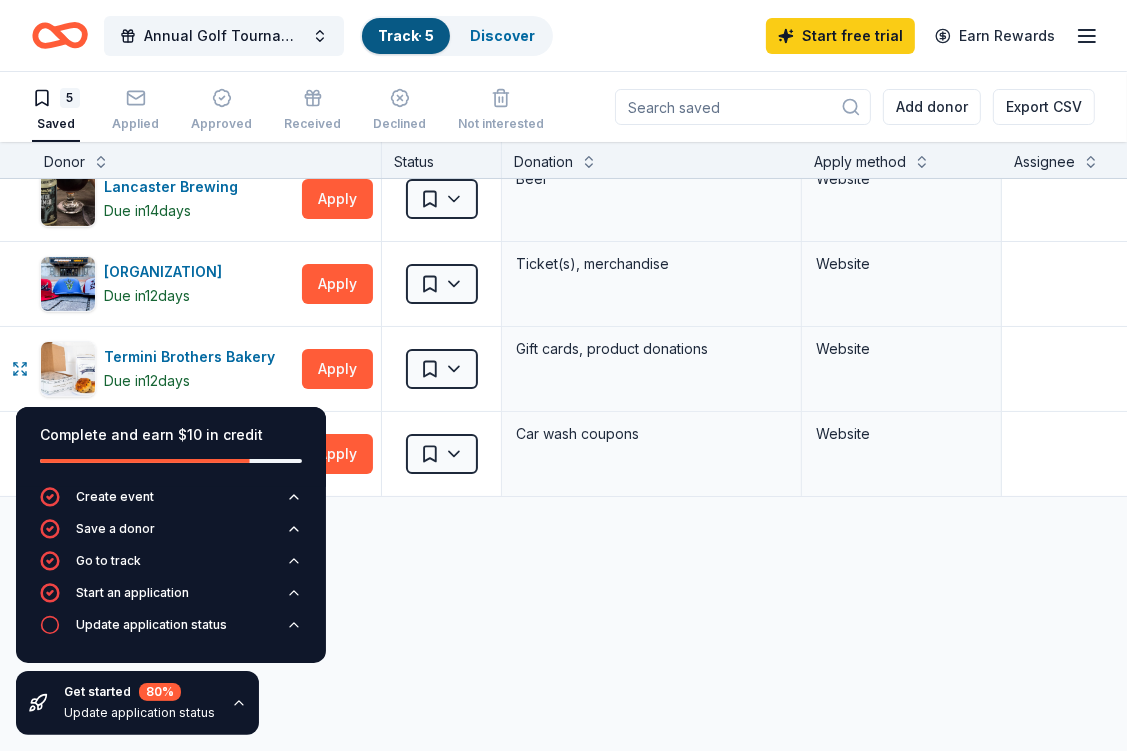 scroll, scrollTop: 141, scrollLeft: 0, axis: vertical 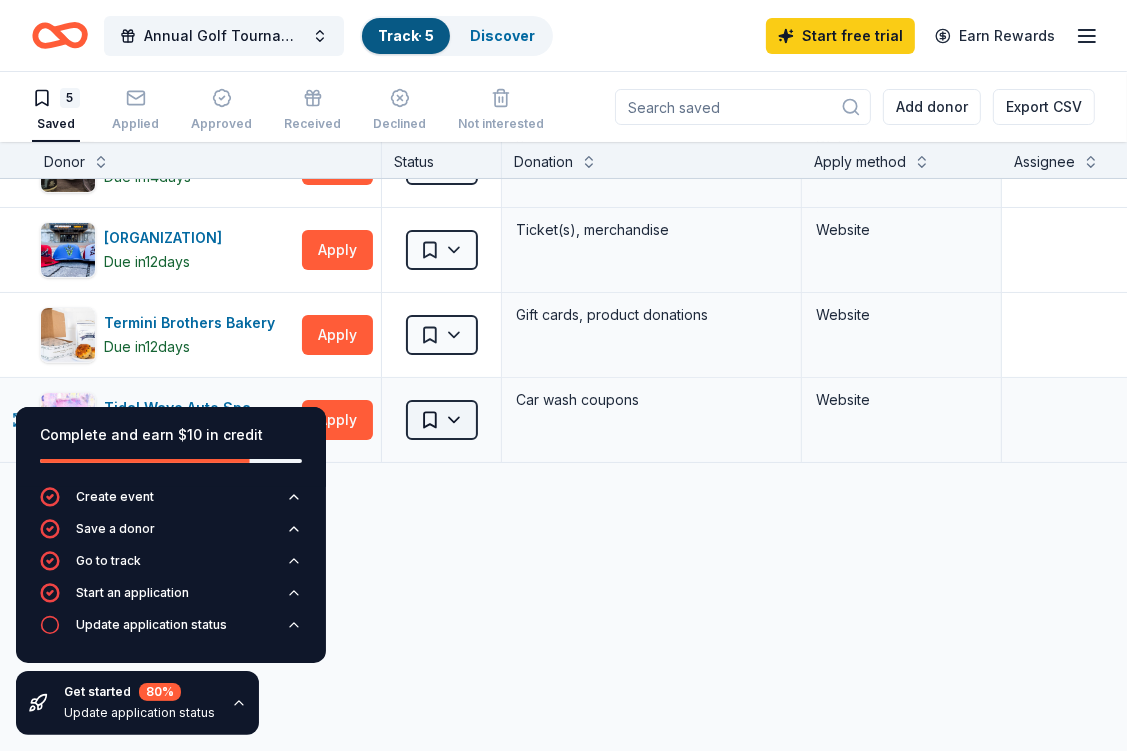 click on "Annual Golf Tournament Track  · 5 Discover Start free  trial Earn Rewards 5 Saved Applied Approved Received Declined Not interested Add donor Export CSV Complete and earn $10 in credit Create event Save a donor Go to track Start an application Update application status Get started 80 % Update application status Donor Status Donation Apply method Assignee Notes Children's Museum of Richmond Due in 28 days Apply Saved Admission ticket(s), gift card(s) Website Lancaster Brewing Due in  14  days Apply Saved Beer Website Richmond Flying Squirrels Due in  12  days Apply Saved Ticket(s), merchandise Website Termini Brothers Bakery Due in  12  days Apply Saved Gift cards, product donations Website Tidal Wave Auto Spa Due in  12  days Apply Saved Car wash coupons Website   Discover more donors Saved" at bounding box center [563, 375] 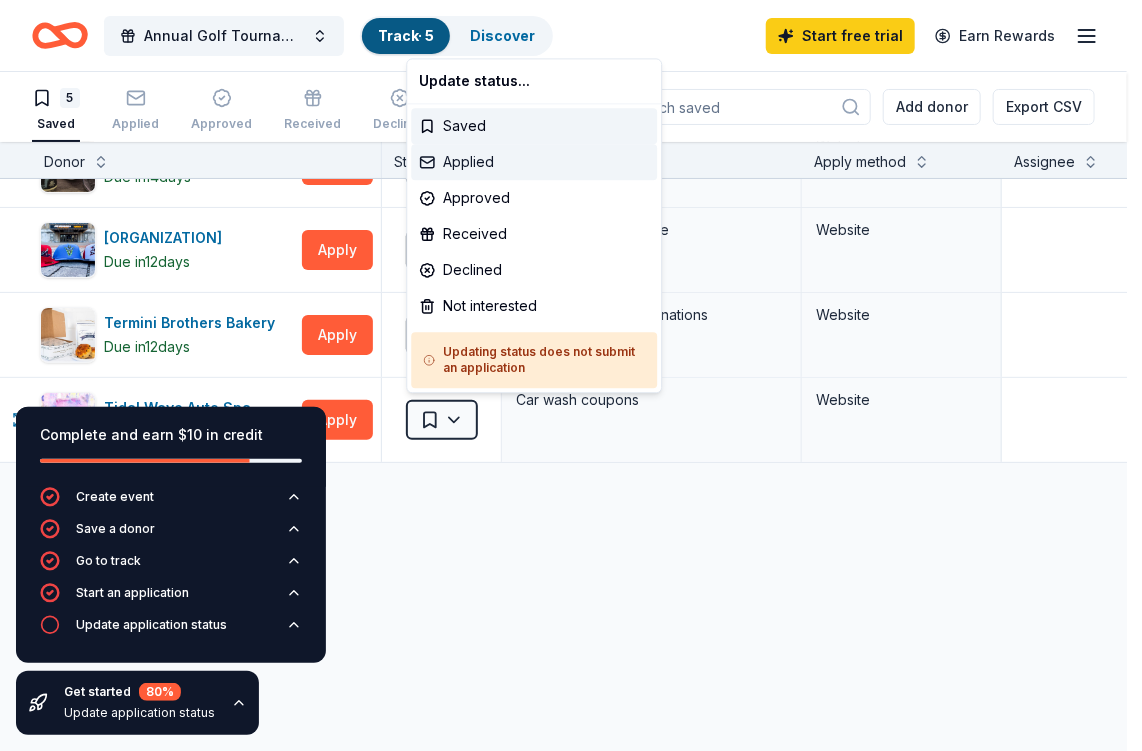 click on "Applied" at bounding box center [534, 162] 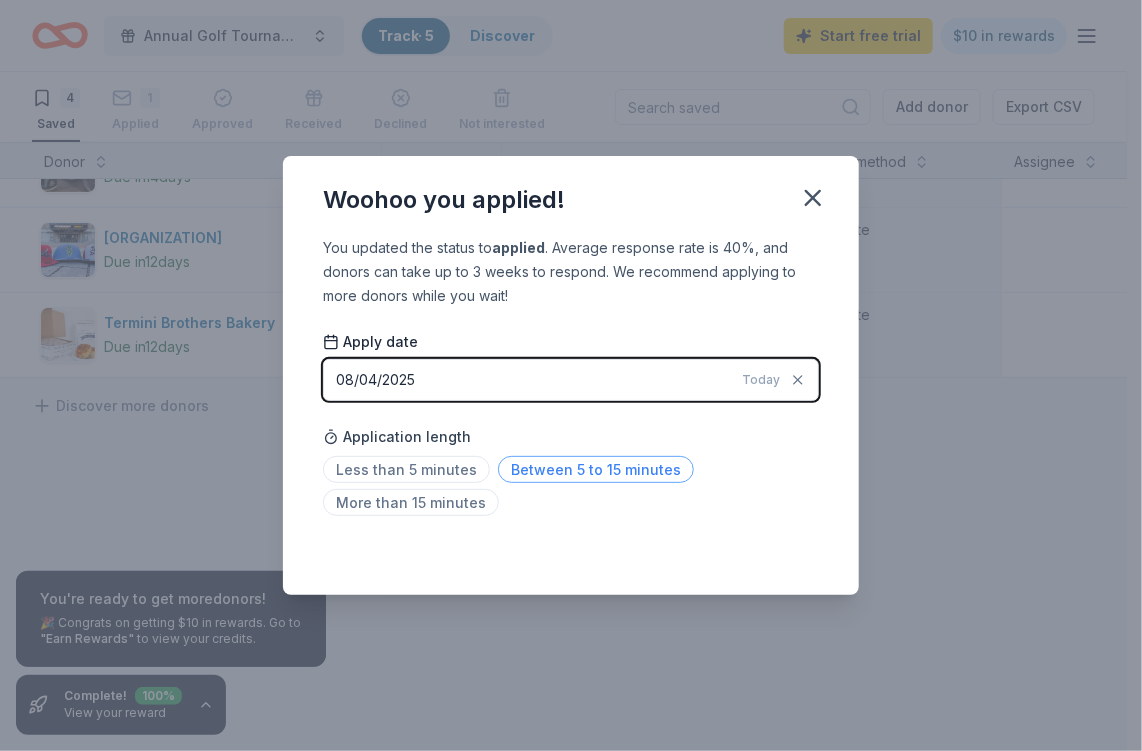 click on "Between 5 to 15 minutes" at bounding box center [596, 469] 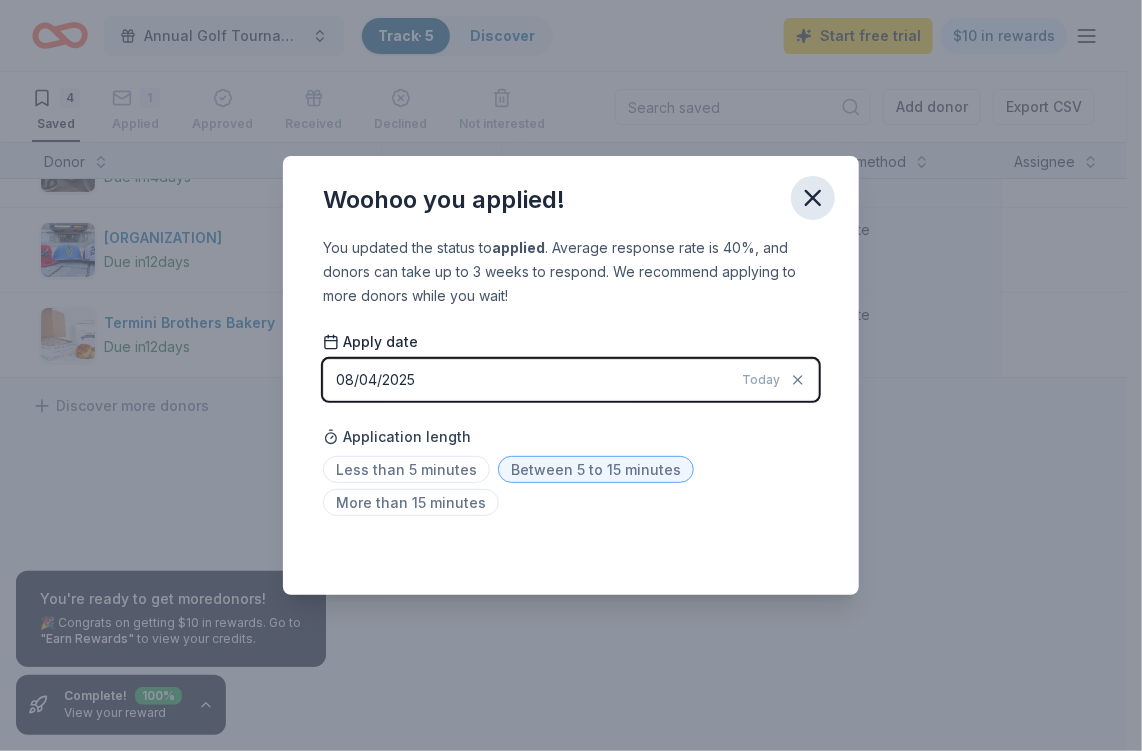 click 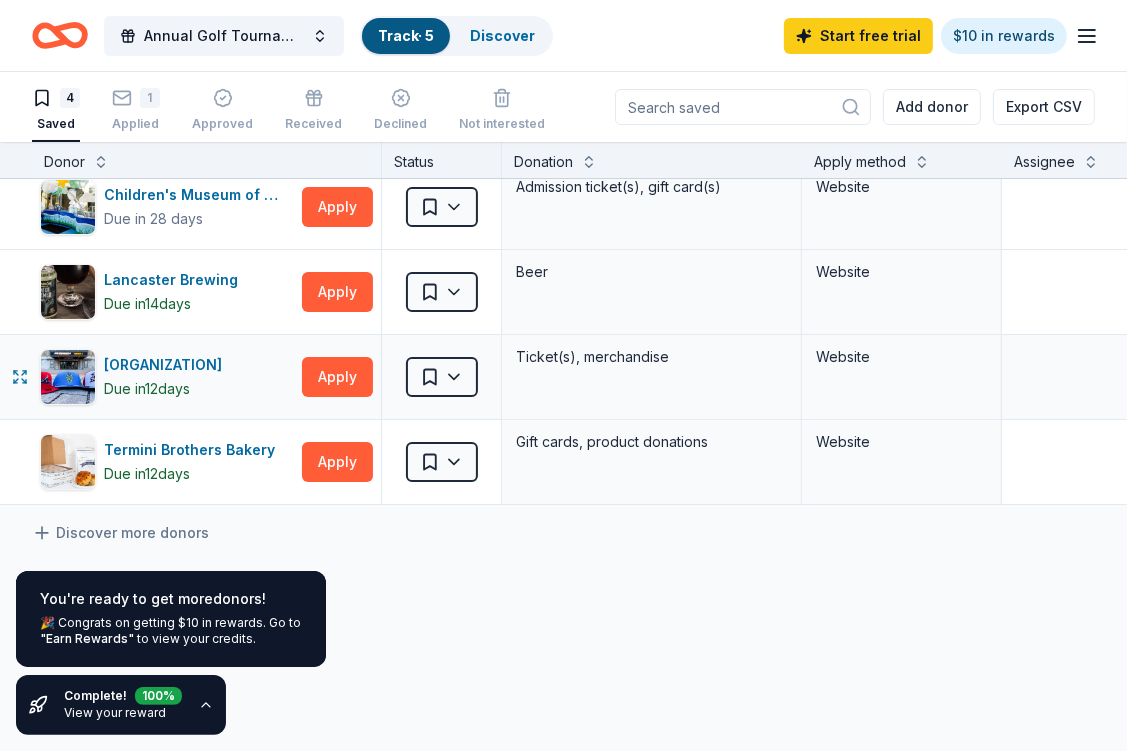 scroll, scrollTop: 0, scrollLeft: 0, axis: both 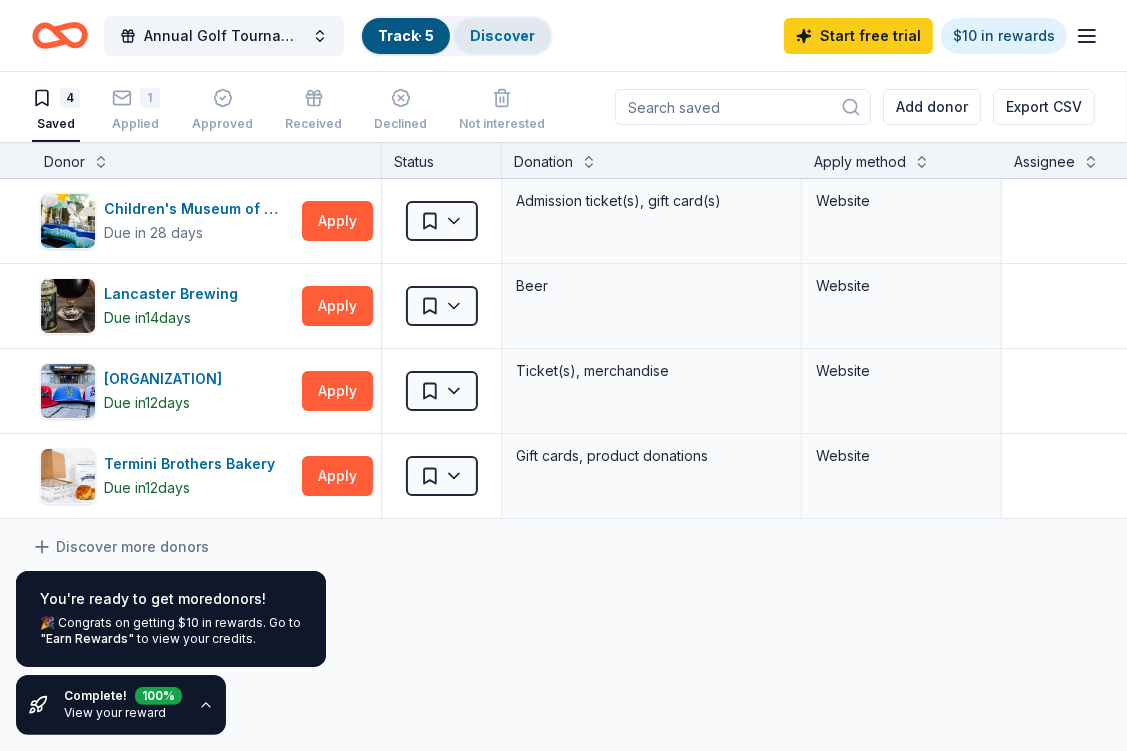 click on "Discover" at bounding box center (502, 35) 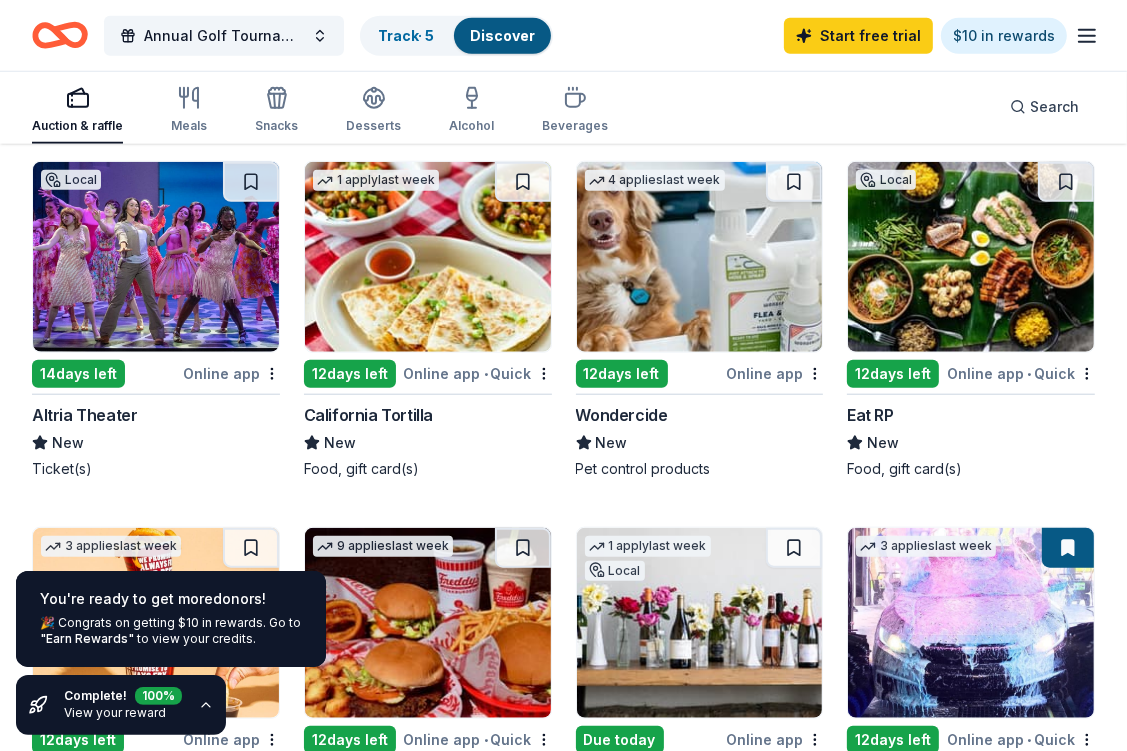 scroll, scrollTop: 1400, scrollLeft: 0, axis: vertical 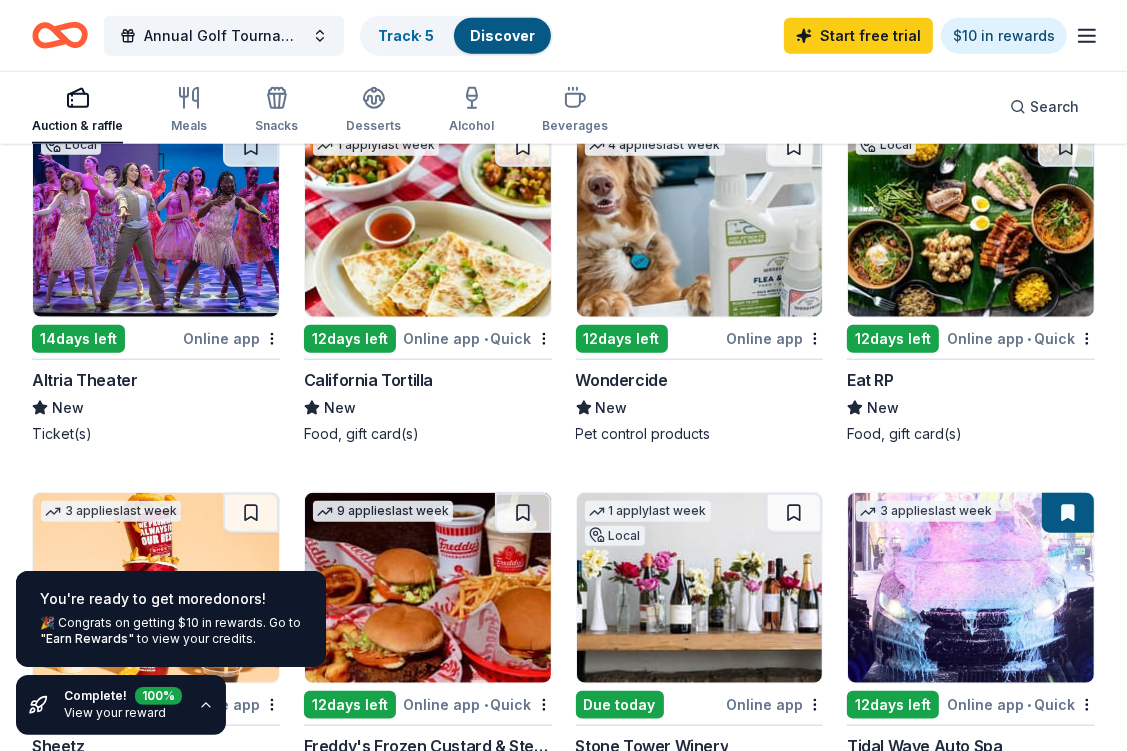 click at bounding box center (156, 222) 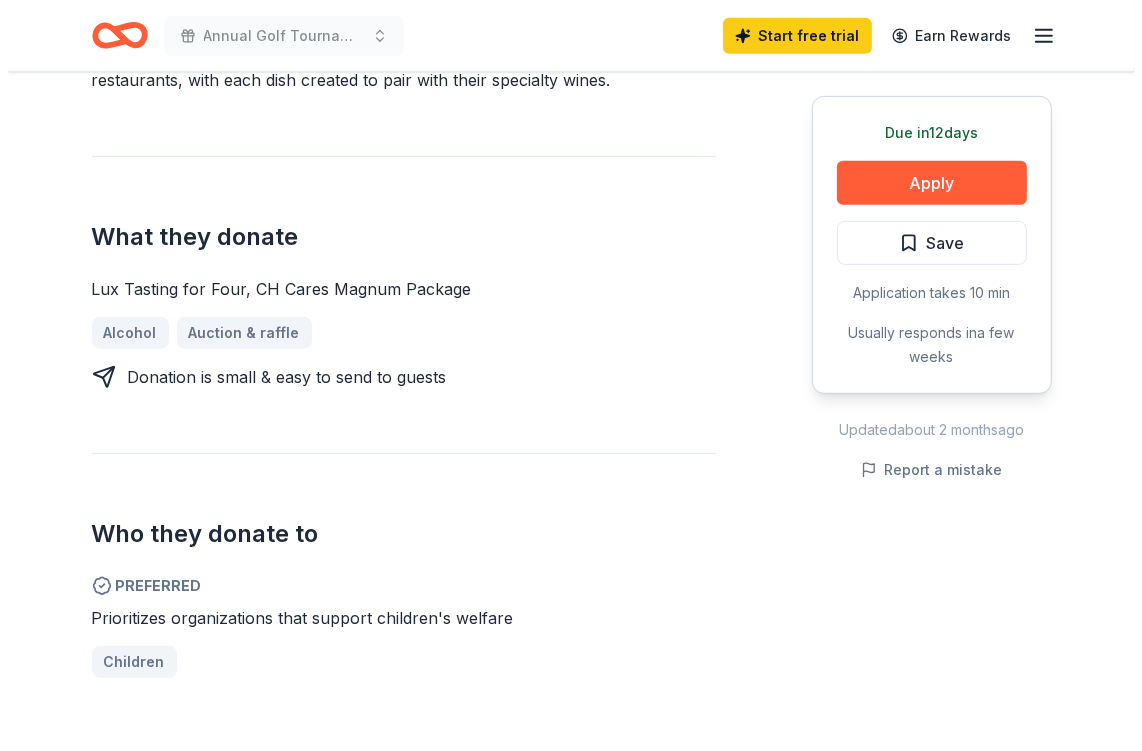scroll, scrollTop: 600, scrollLeft: 0, axis: vertical 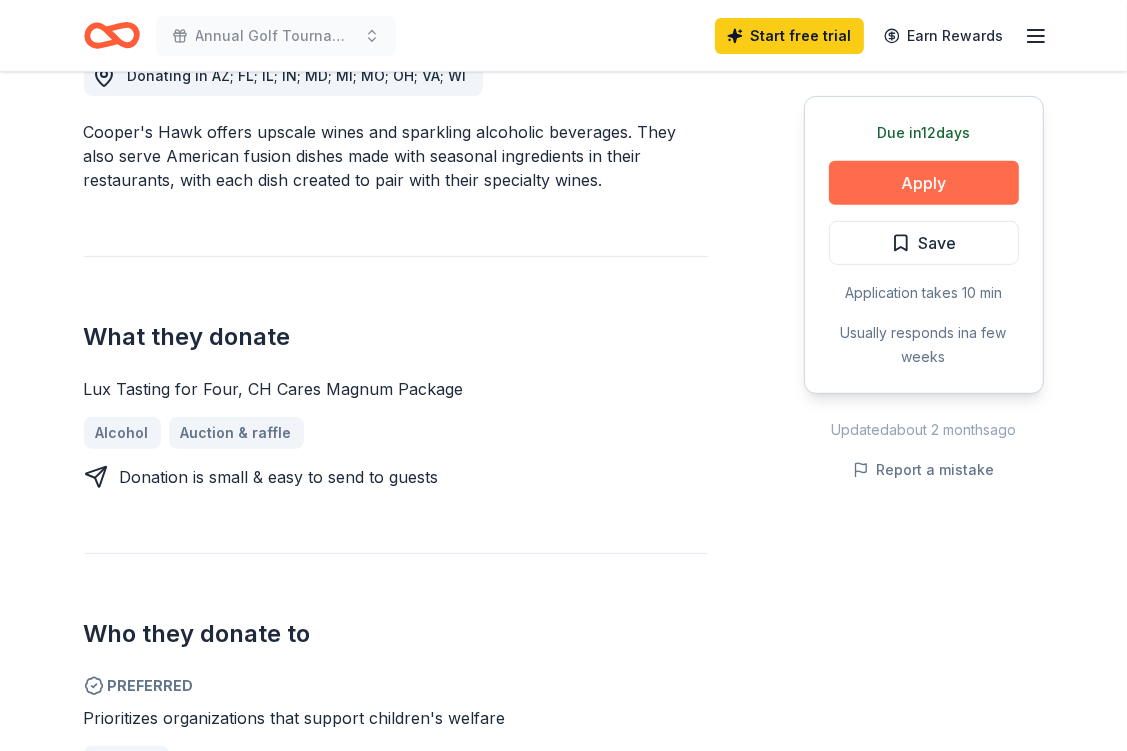 click on "Apply" at bounding box center (924, 183) 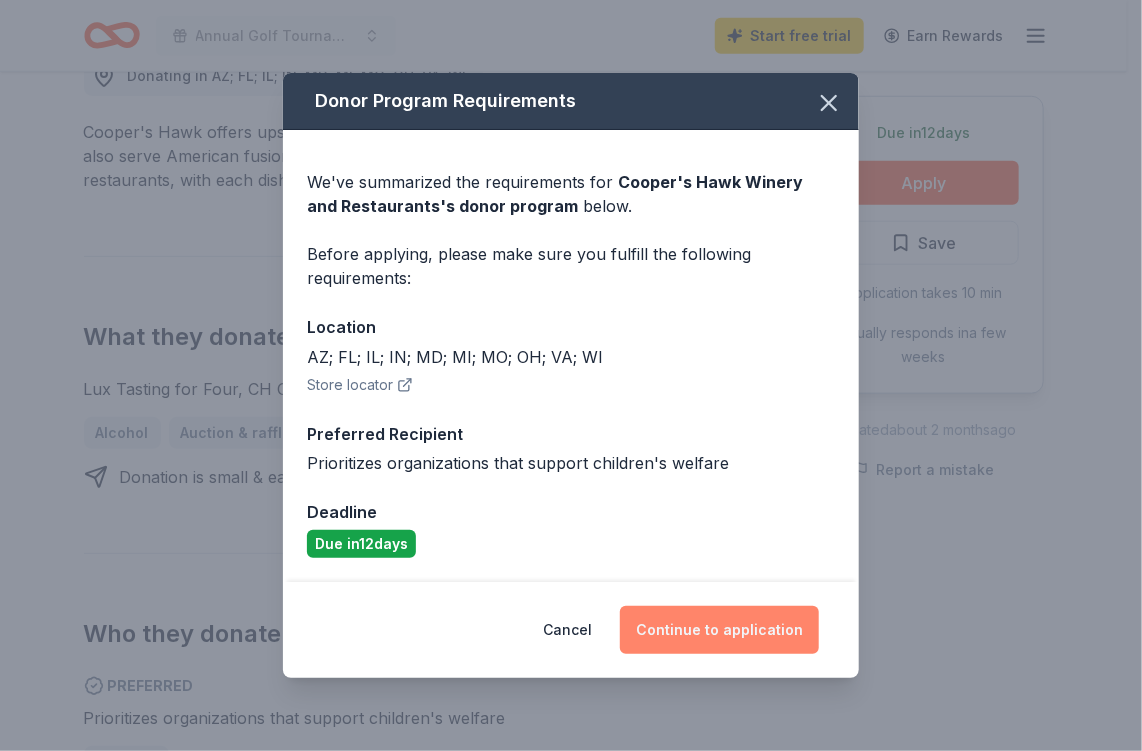 click on "Continue to application" at bounding box center (719, 630) 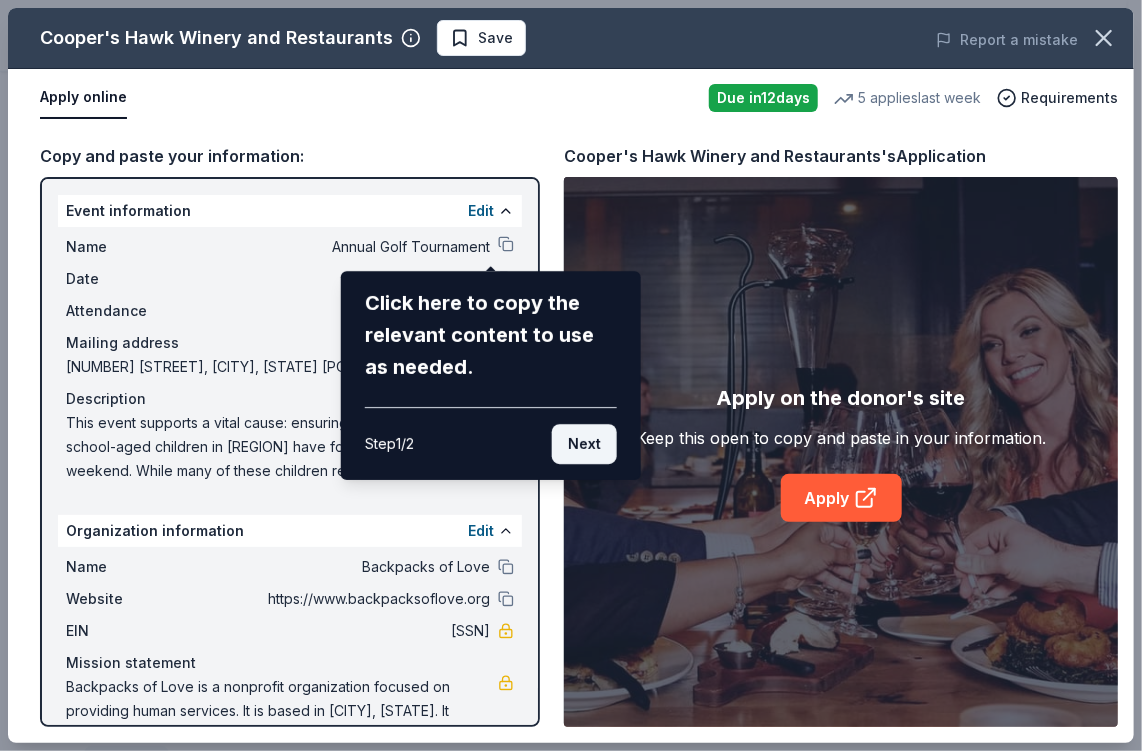 click on "Next" at bounding box center [584, 444] 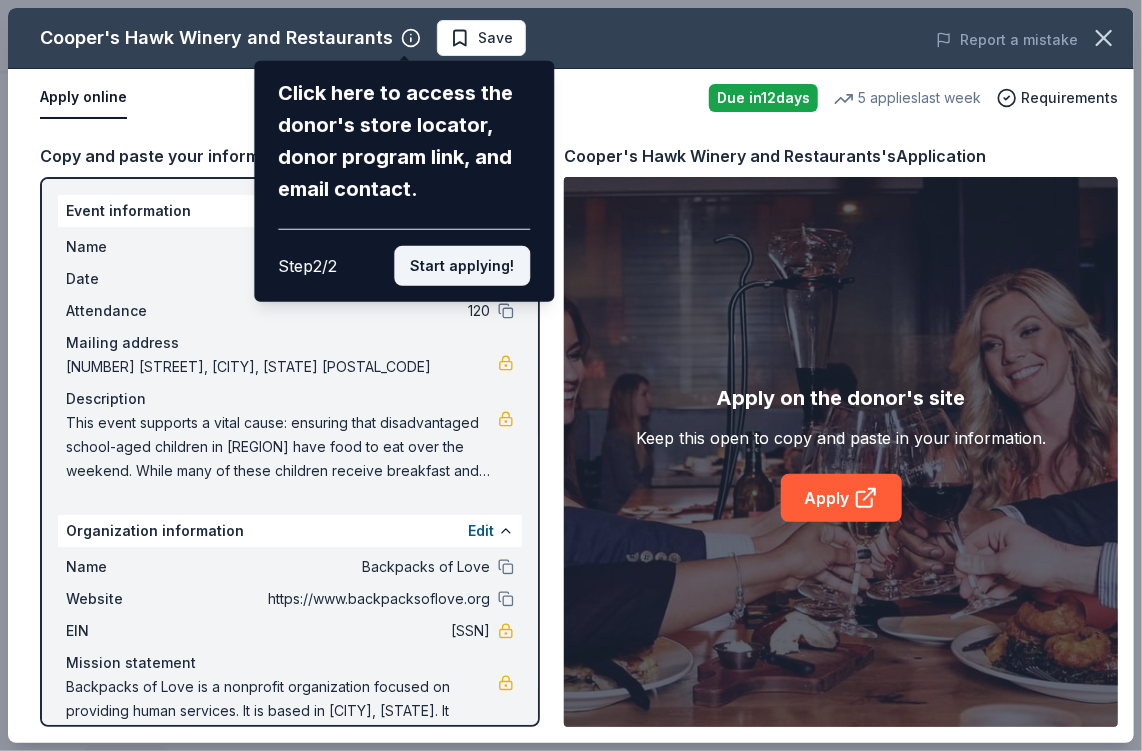click on "Start applying!" at bounding box center [462, 266] 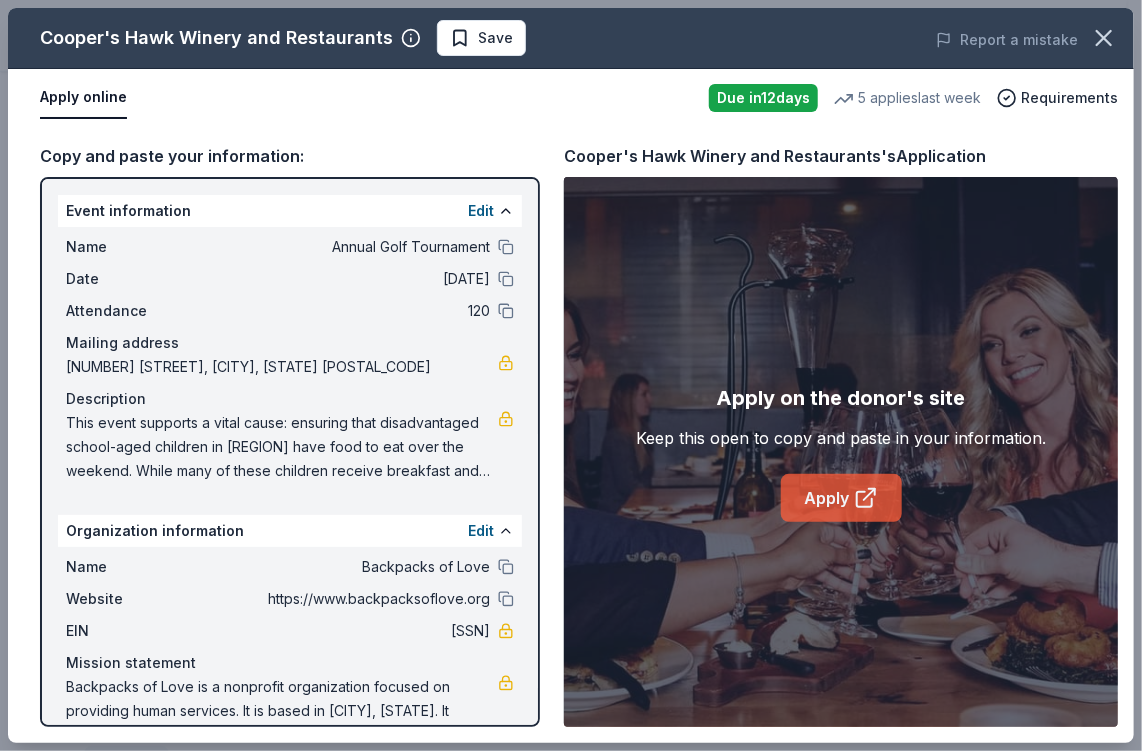 click on "Apply" at bounding box center (841, 498) 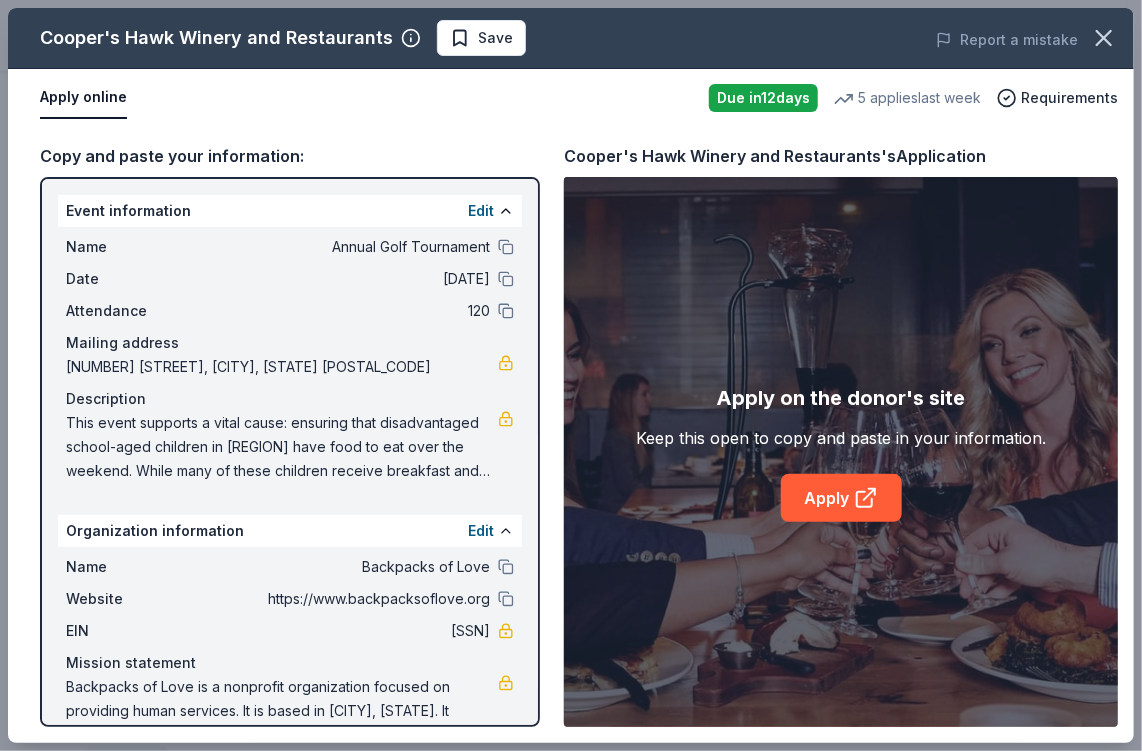scroll, scrollTop: 44, scrollLeft: 0, axis: vertical 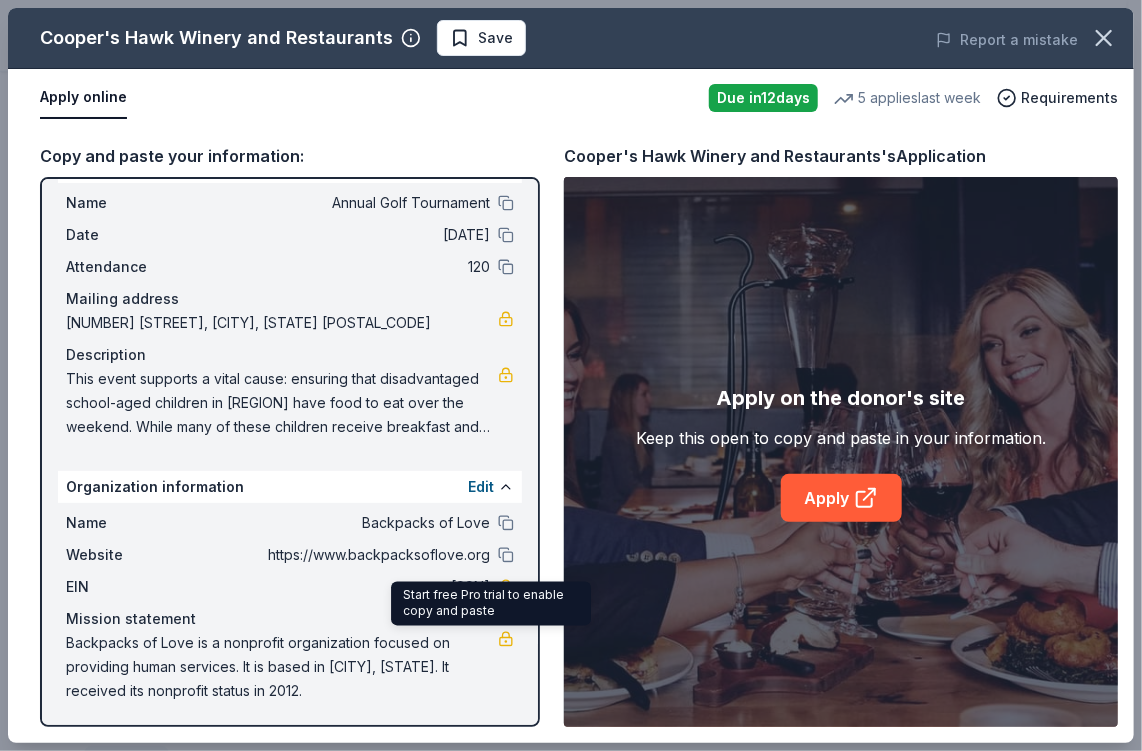 click at bounding box center [506, 639] 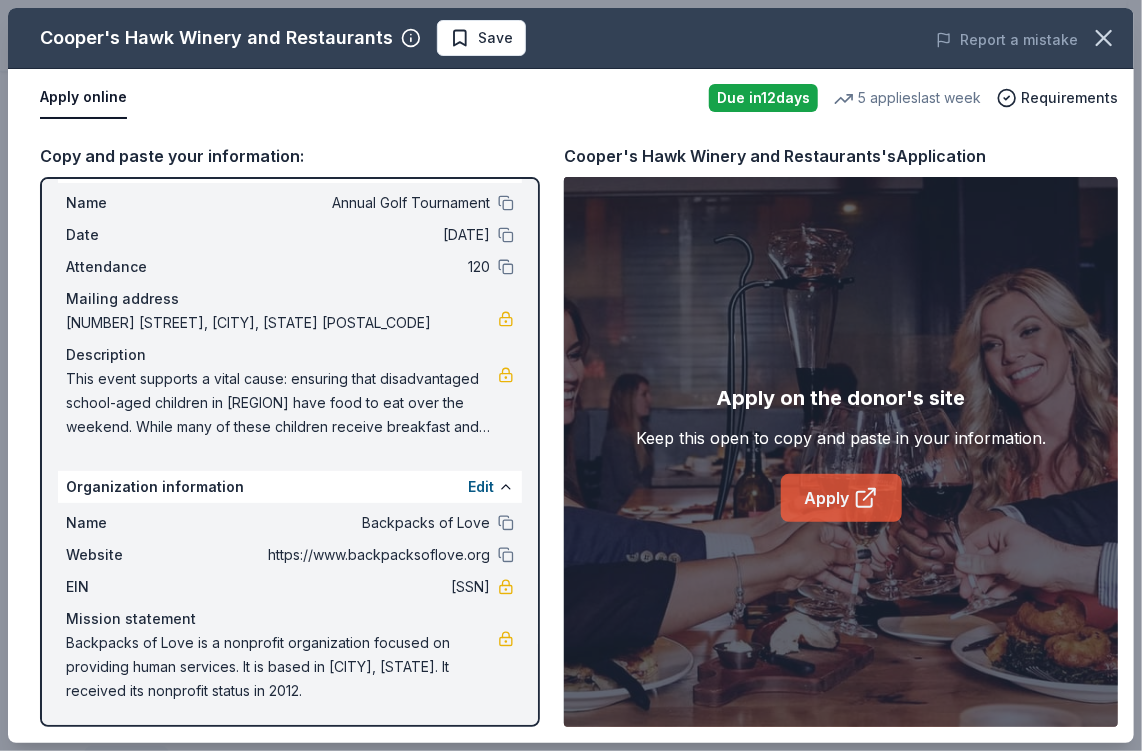 click on "Apply" at bounding box center [841, 498] 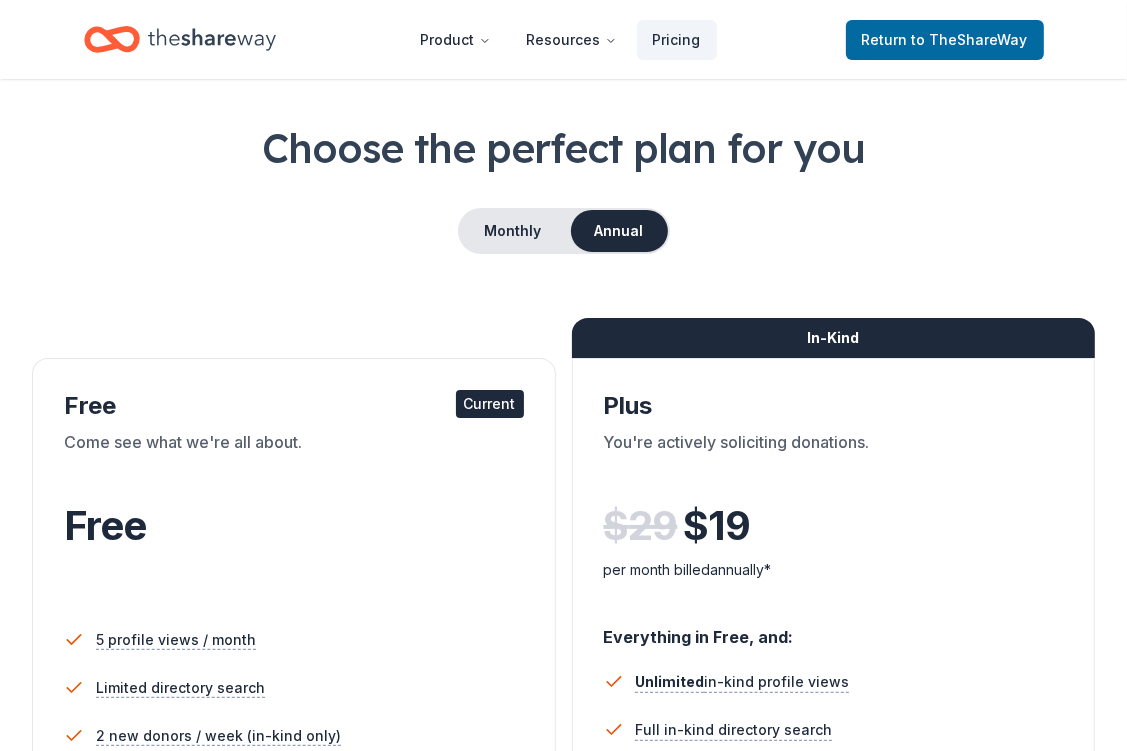 scroll, scrollTop: 0, scrollLeft: 0, axis: both 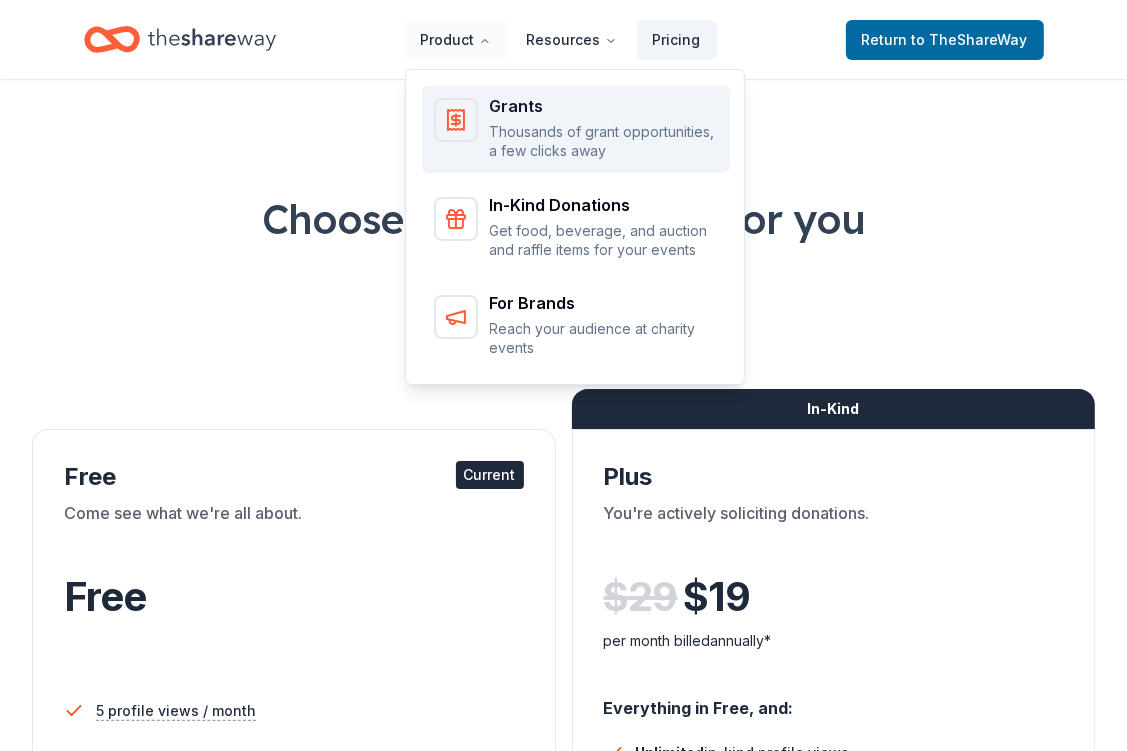 click on "Grants Thousands of grant opportunities, a few clicks away" at bounding box center [576, 129] 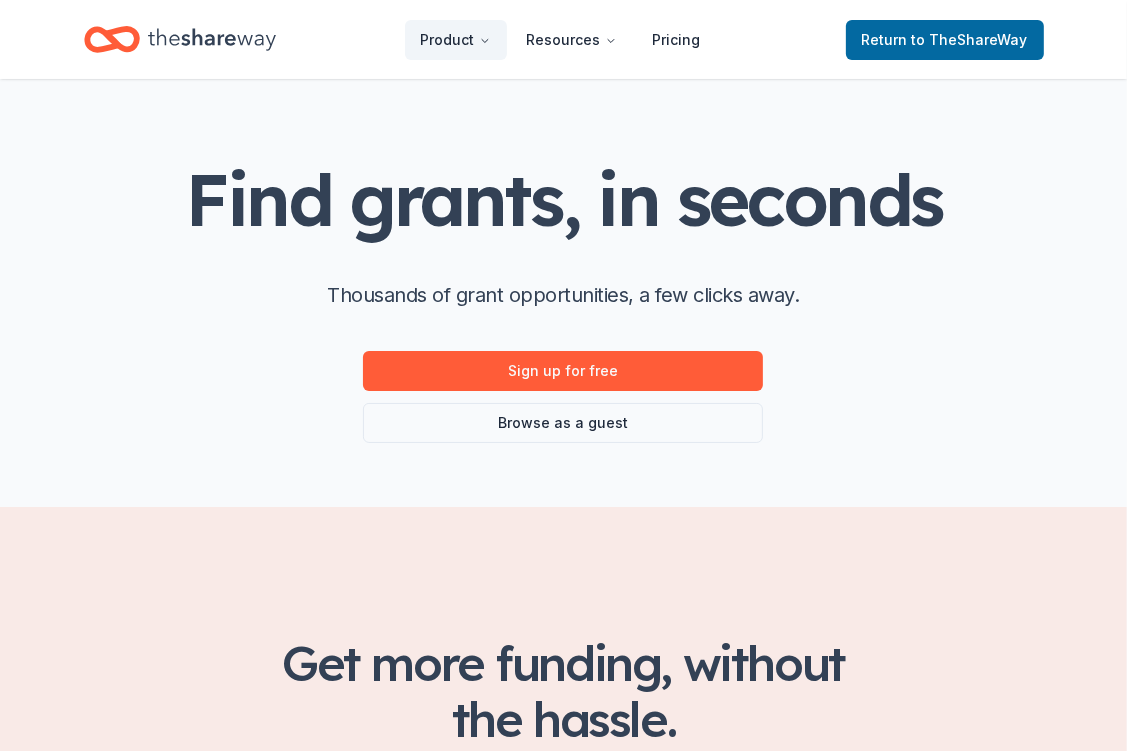 scroll, scrollTop: 0, scrollLeft: 0, axis: both 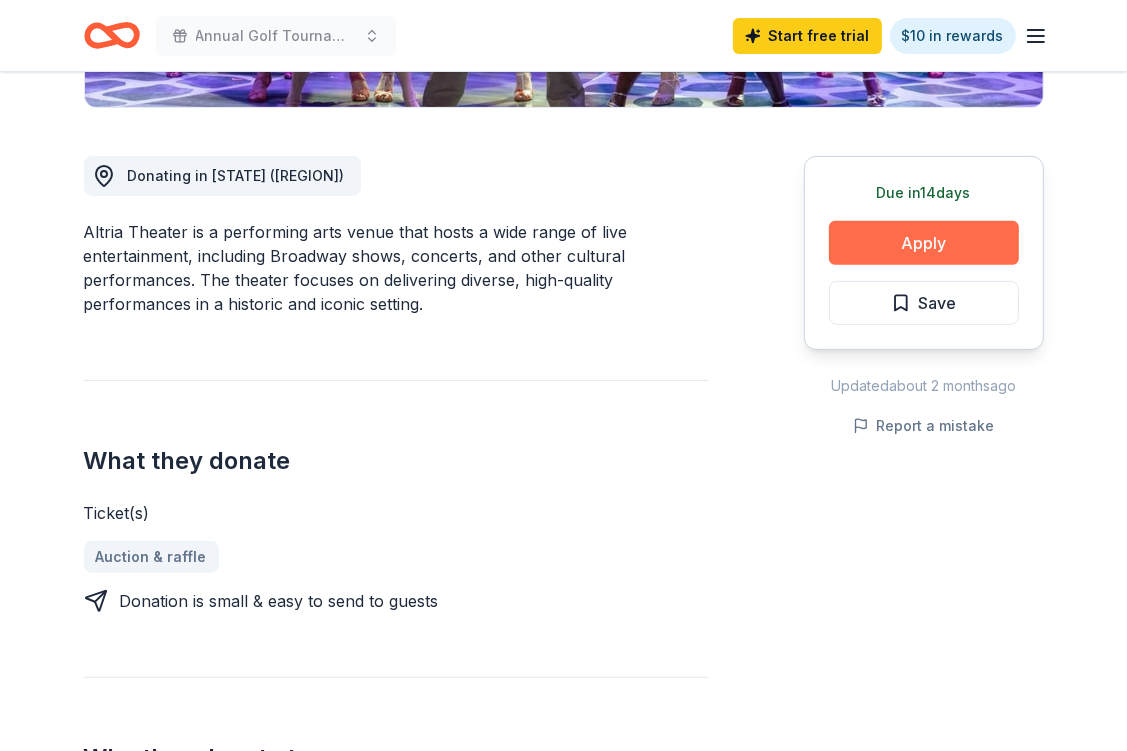 click on "Apply" at bounding box center [924, 243] 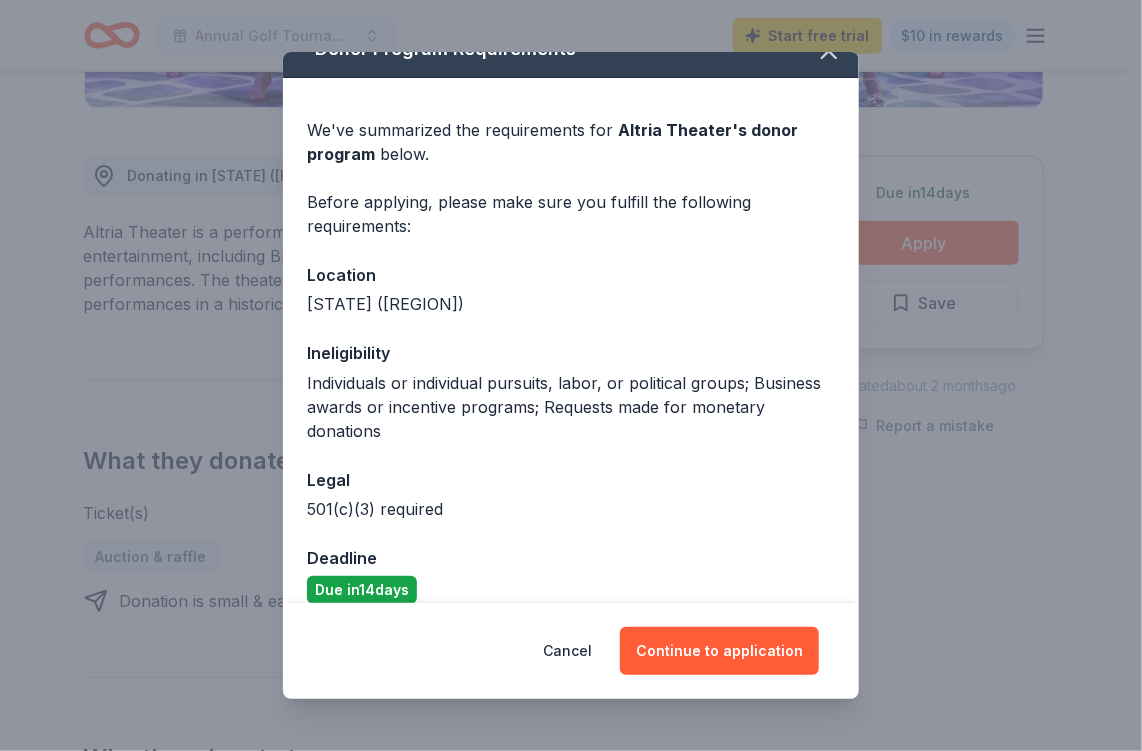 scroll, scrollTop: 55, scrollLeft: 0, axis: vertical 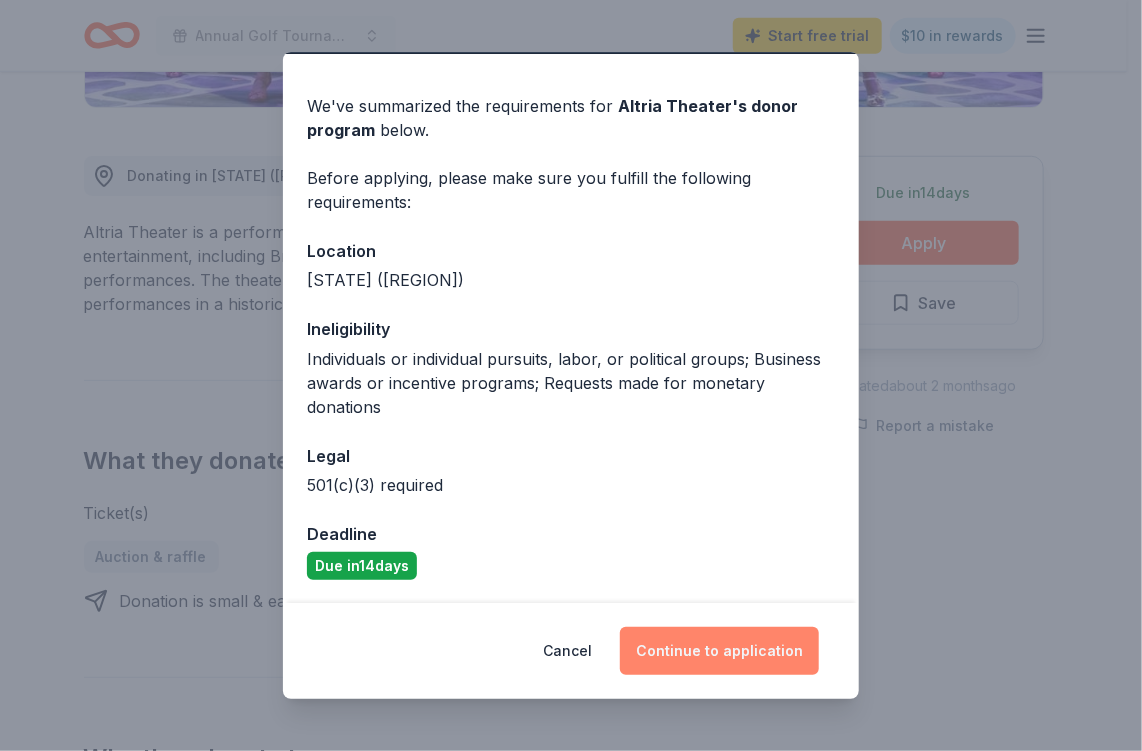 click on "Continue to application" at bounding box center (719, 651) 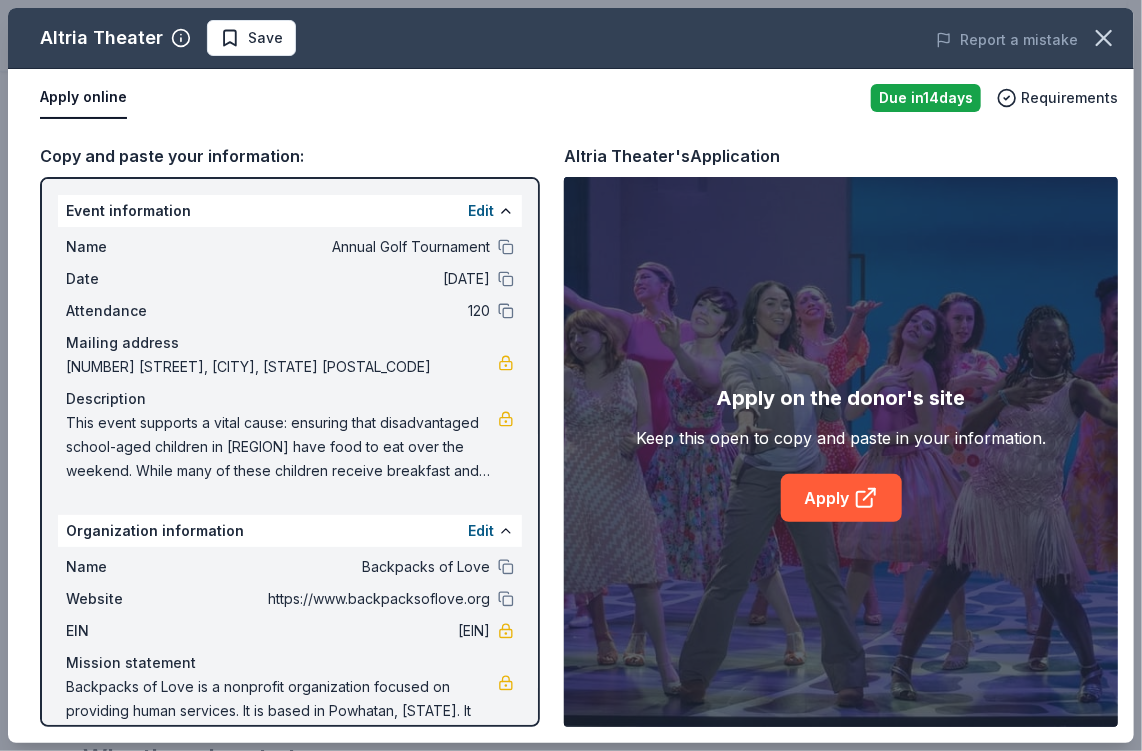 scroll, scrollTop: 44, scrollLeft: 0, axis: vertical 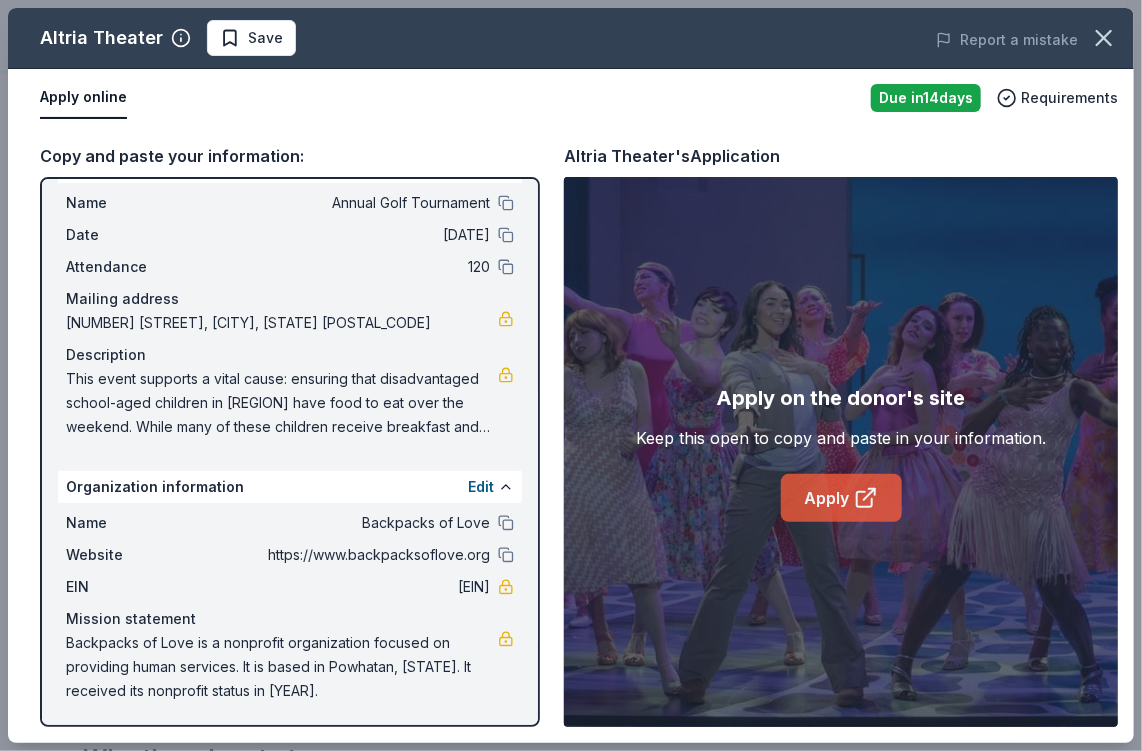 click on "Apply" at bounding box center [841, 498] 